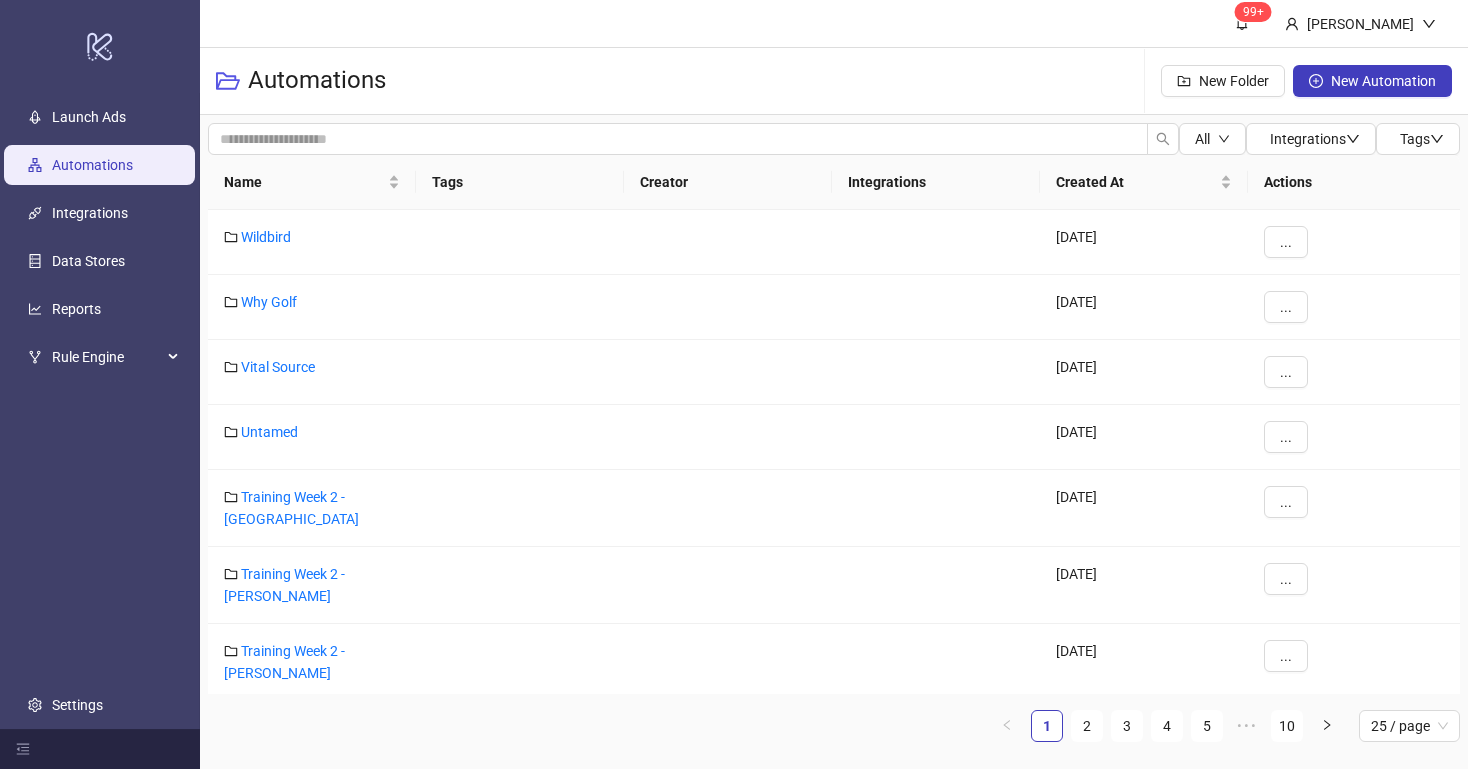 scroll, scrollTop: 0, scrollLeft: 0, axis: both 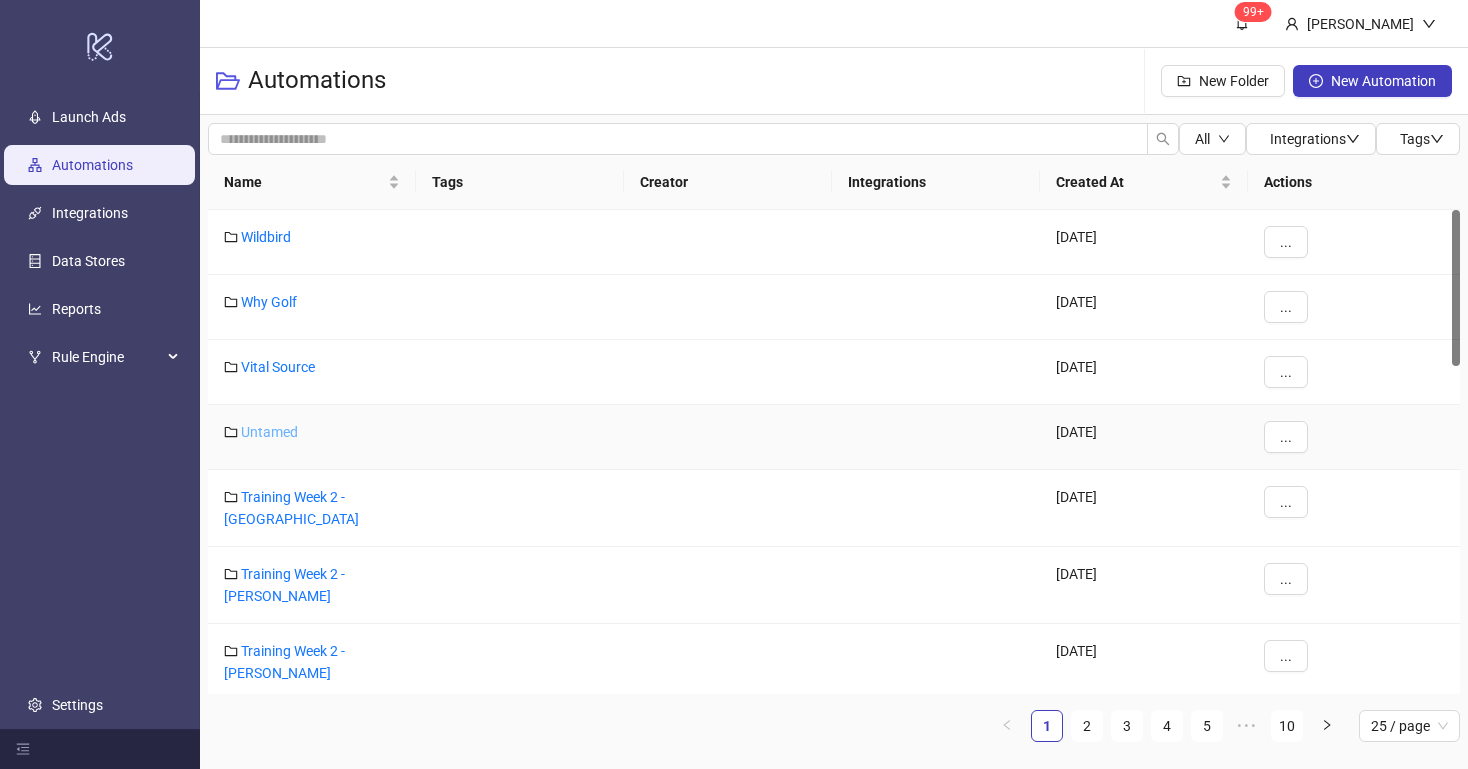 click on "Untamed" at bounding box center [269, 432] 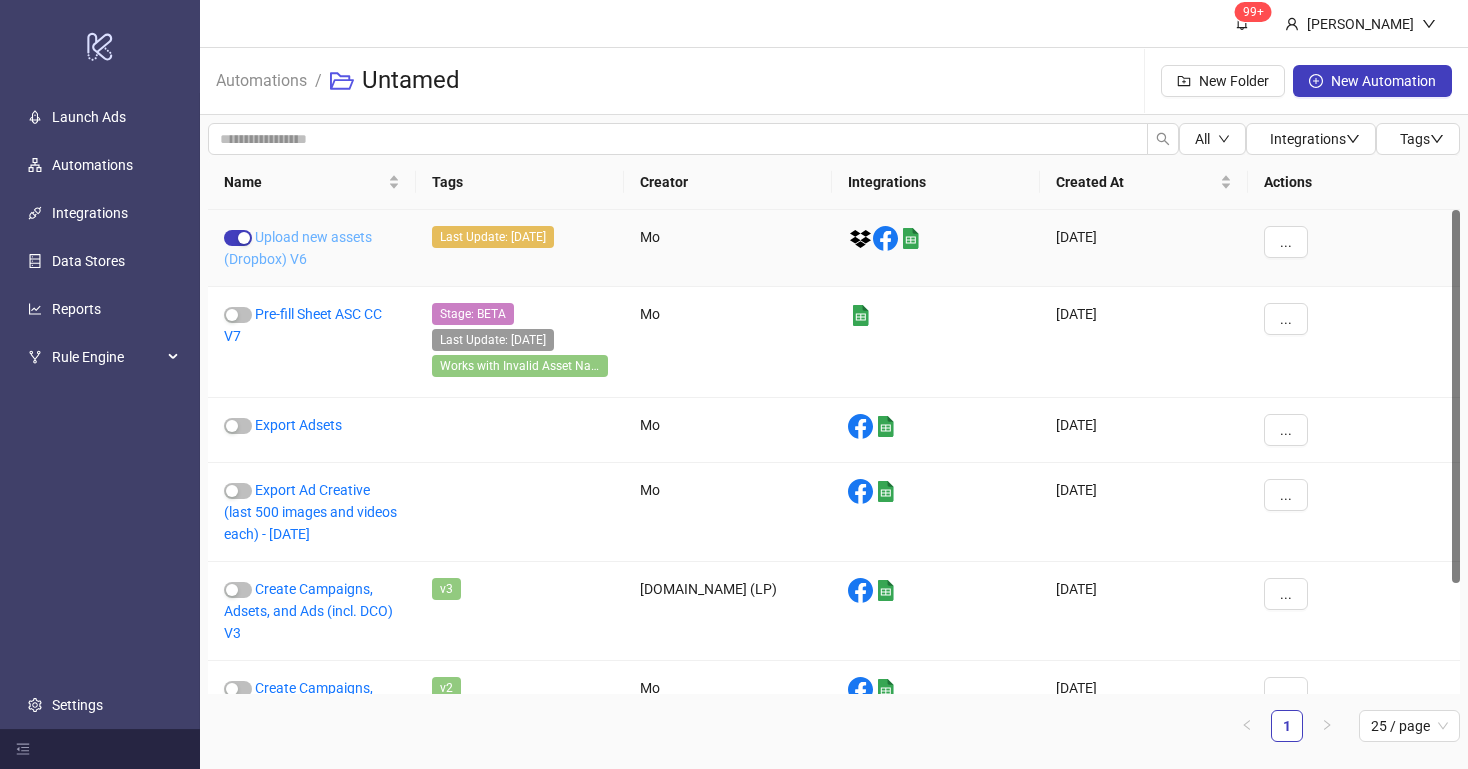 click on "Upload new assets (Dropbox) V6" at bounding box center (298, 248) 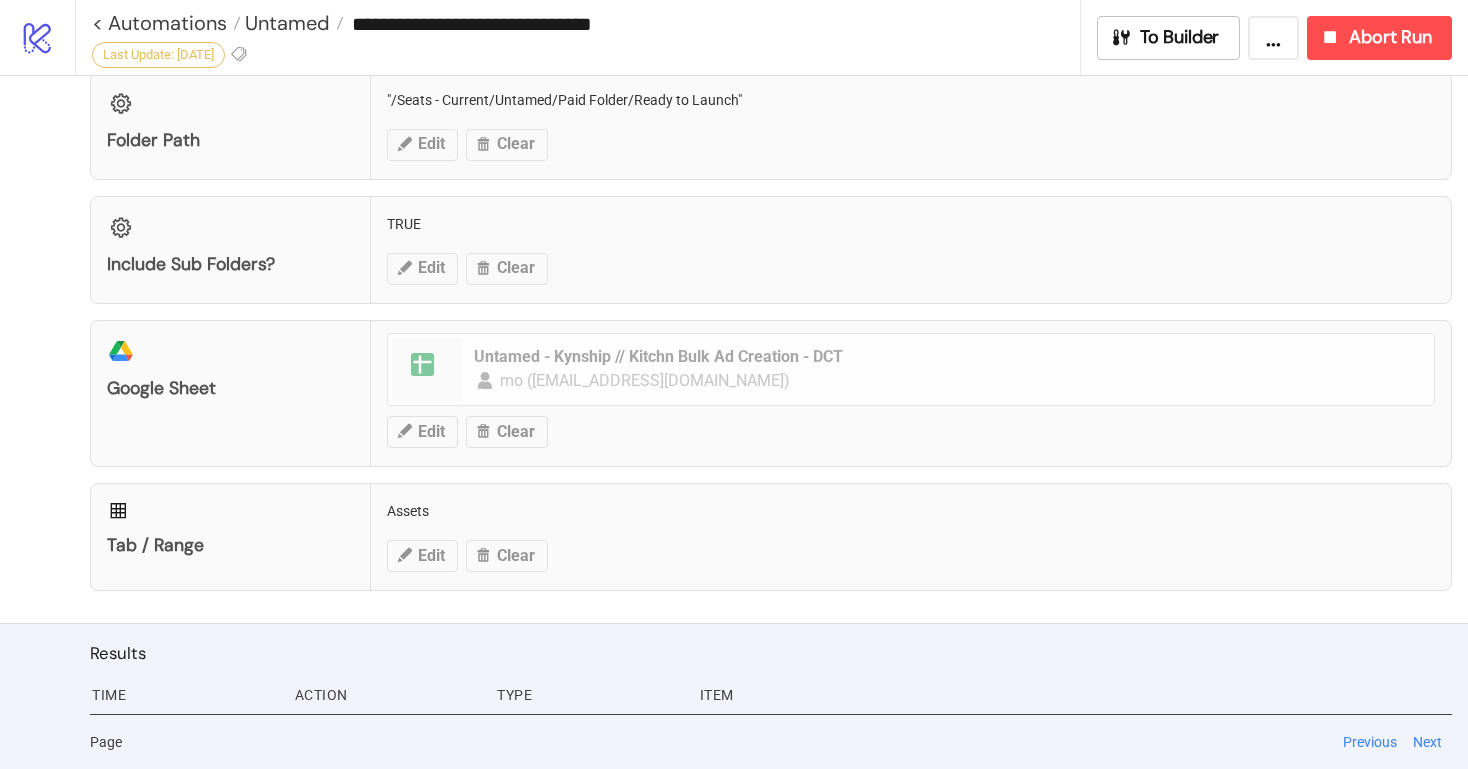 scroll, scrollTop: 771, scrollLeft: 0, axis: vertical 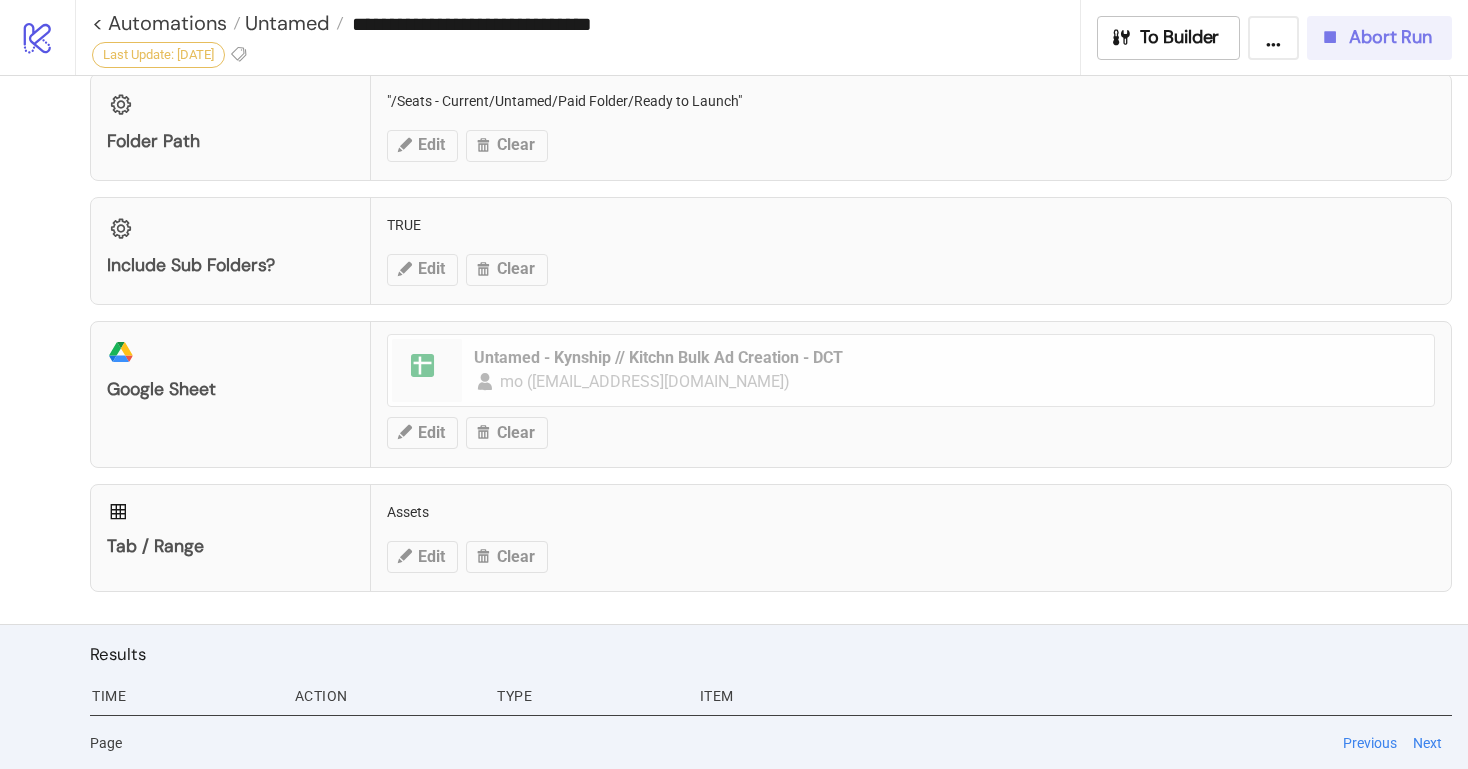click on "Abort Run" at bounding box center [1390, 37] 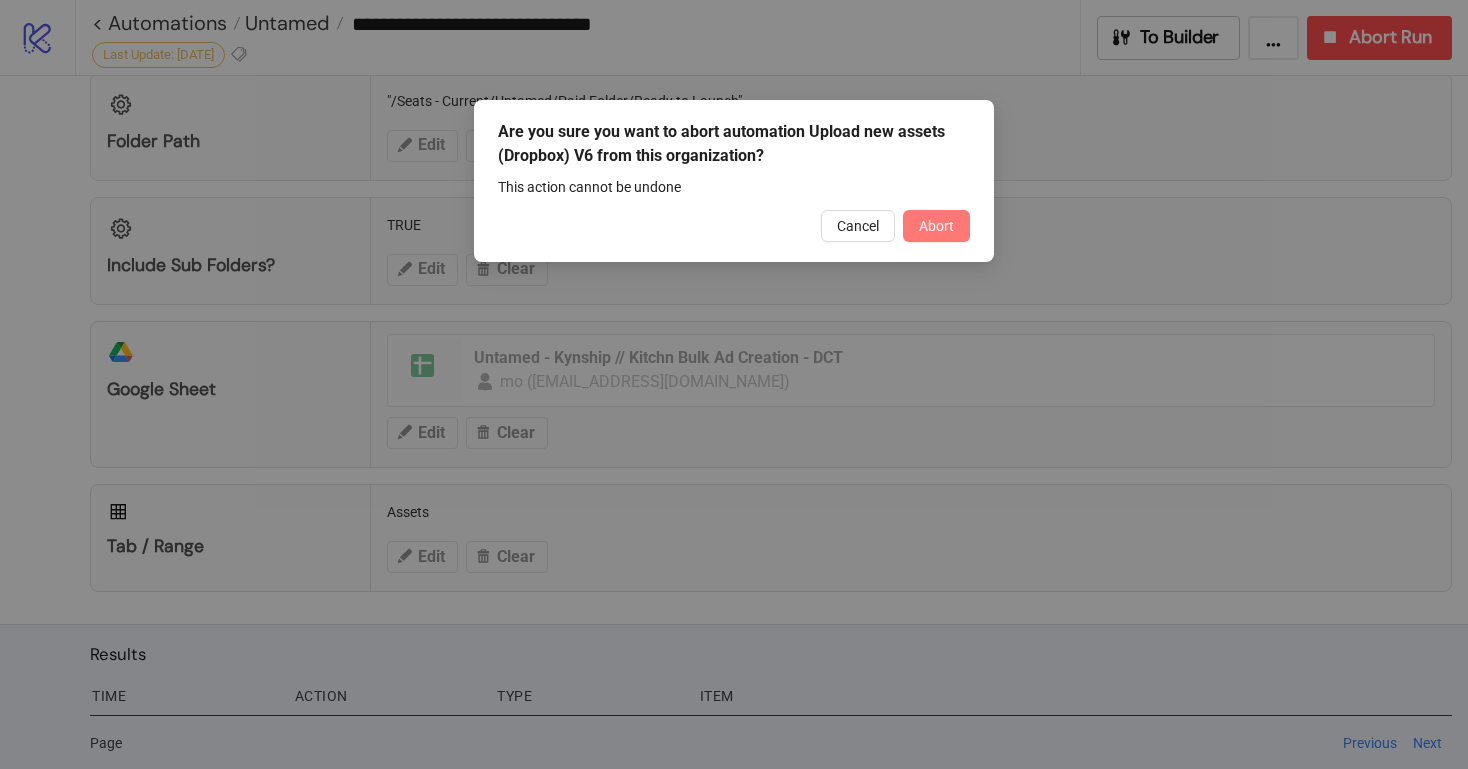 click on "Abort" at bounding box center [936, 226] 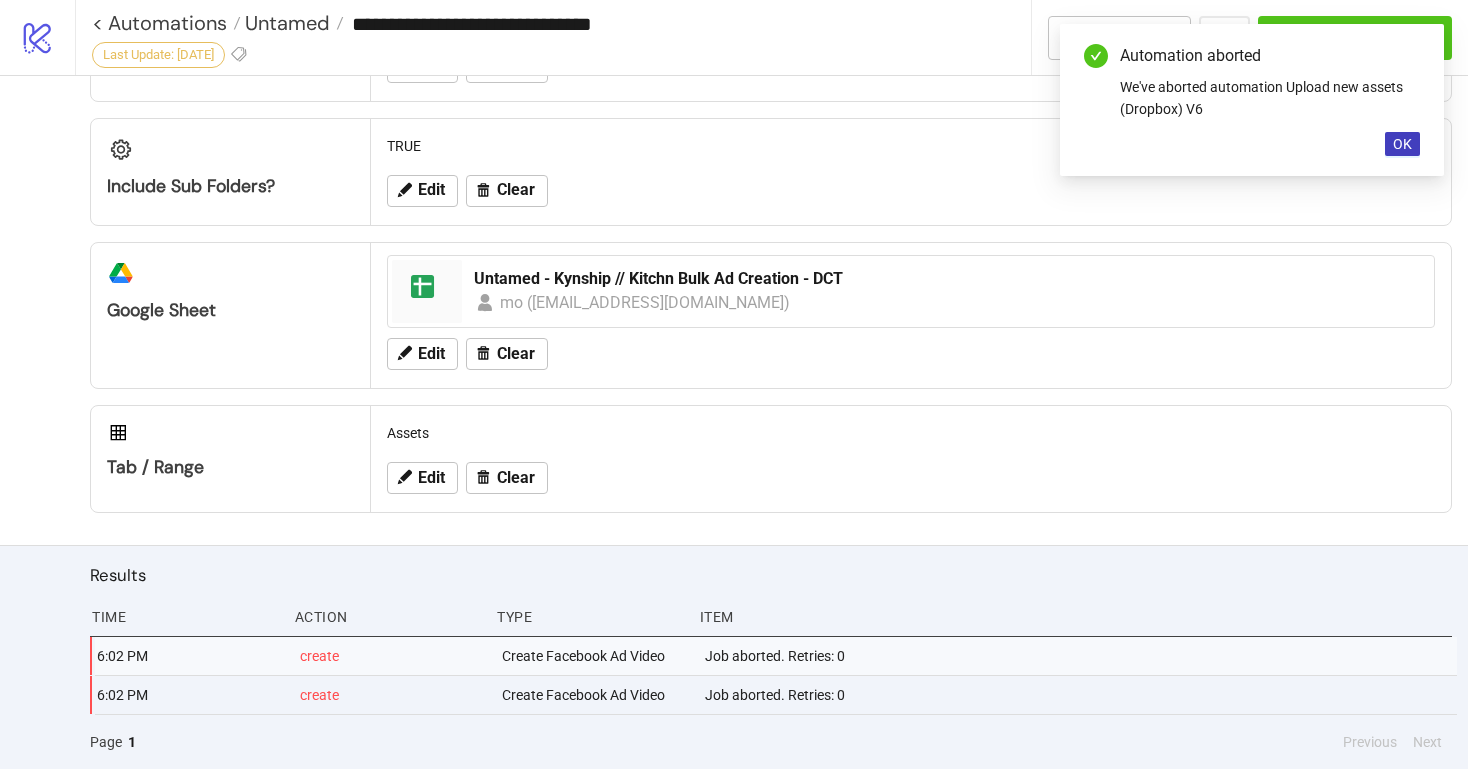 scroll, scrollTop: 849, scrollLeft: 0, axis: vertical 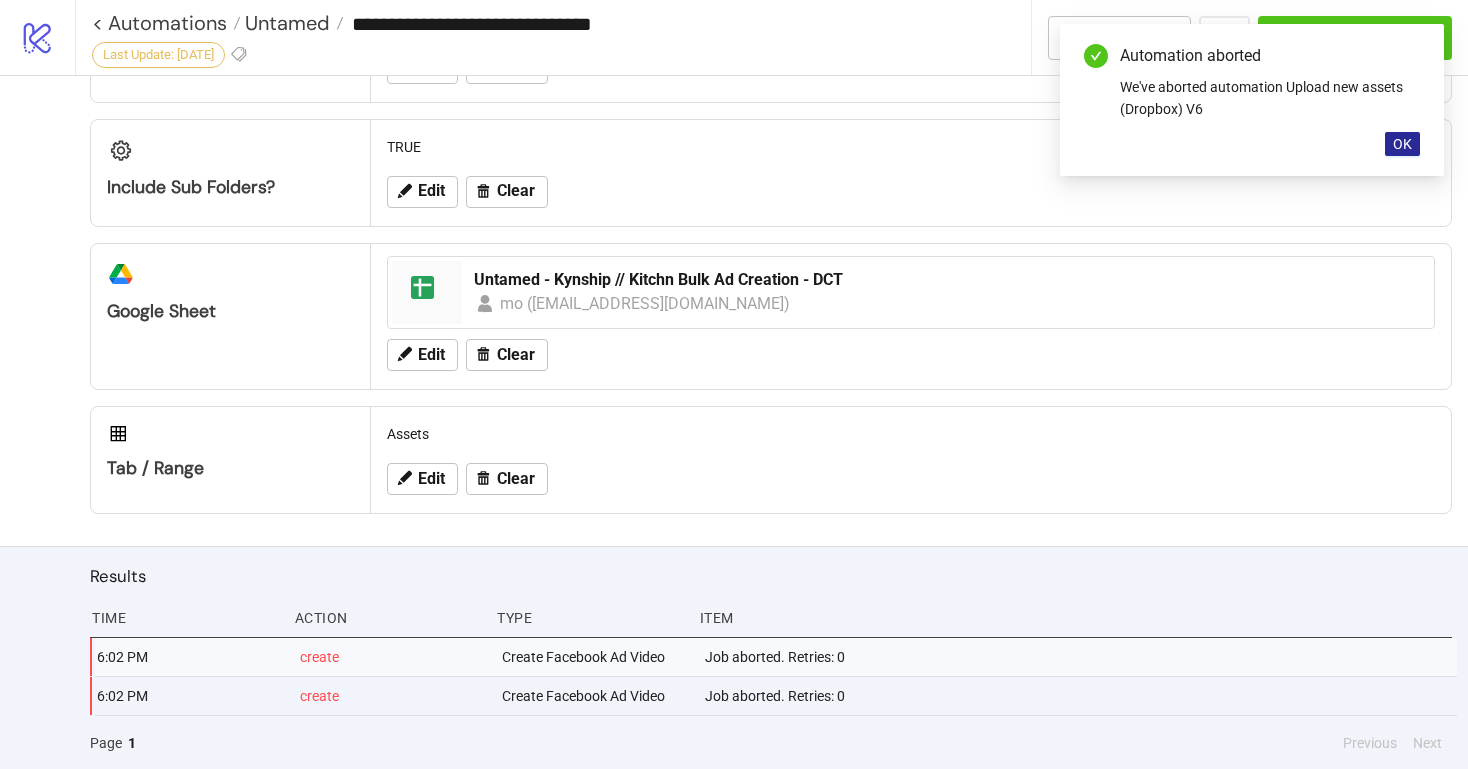 click on "OK" at bounding box center [1402, 144] 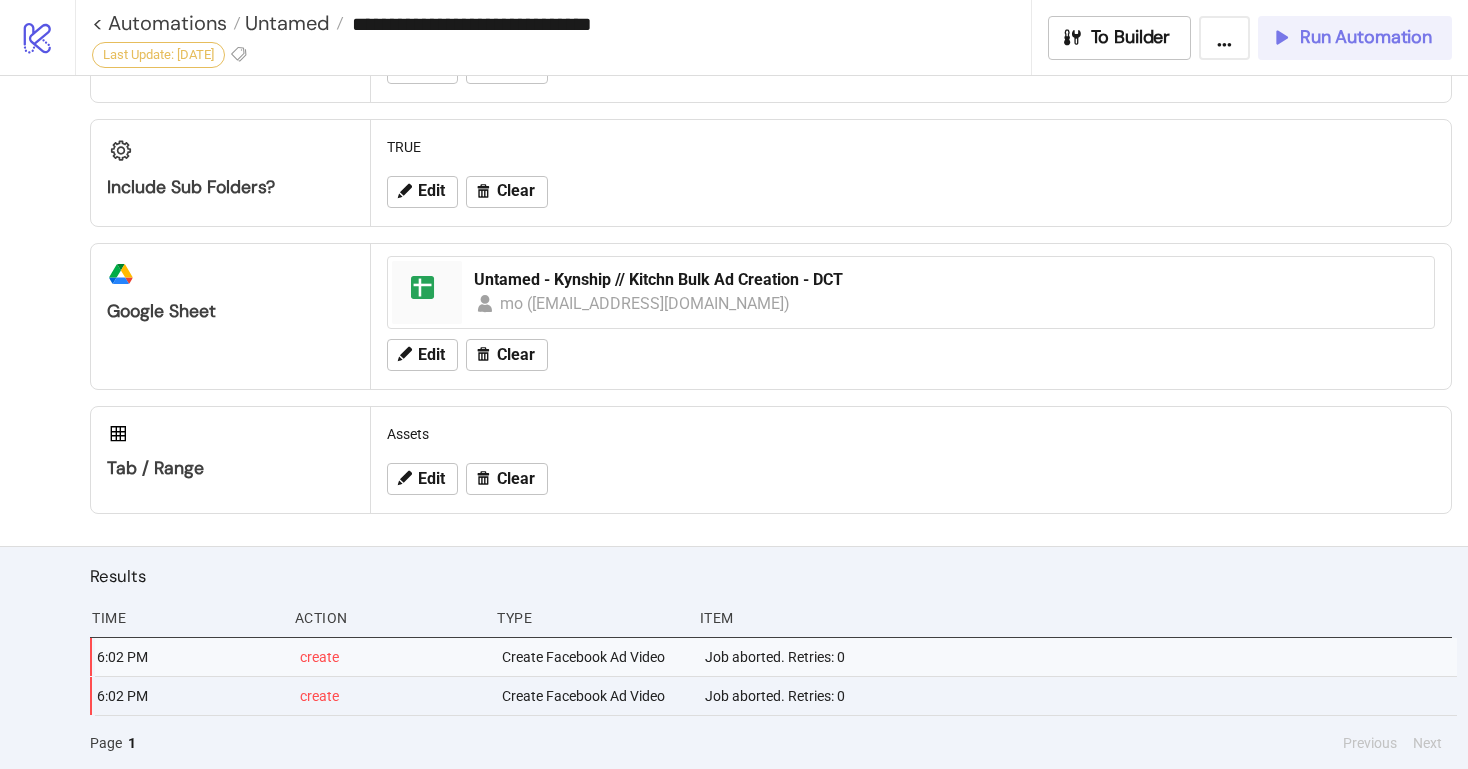 click on "Run Automation" at bounding box center (1366, 37) 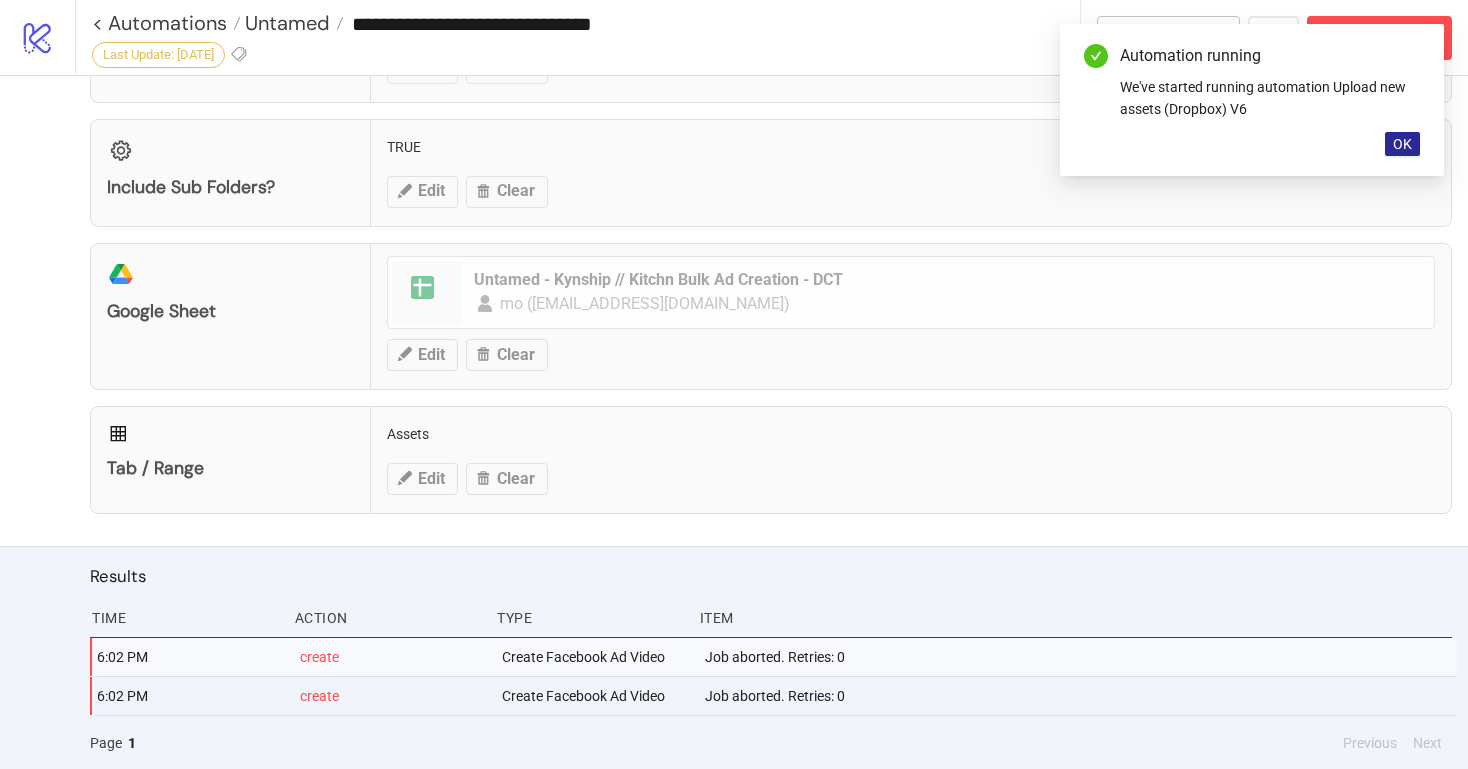 click on "OK" at bounding box center (1402, 144) 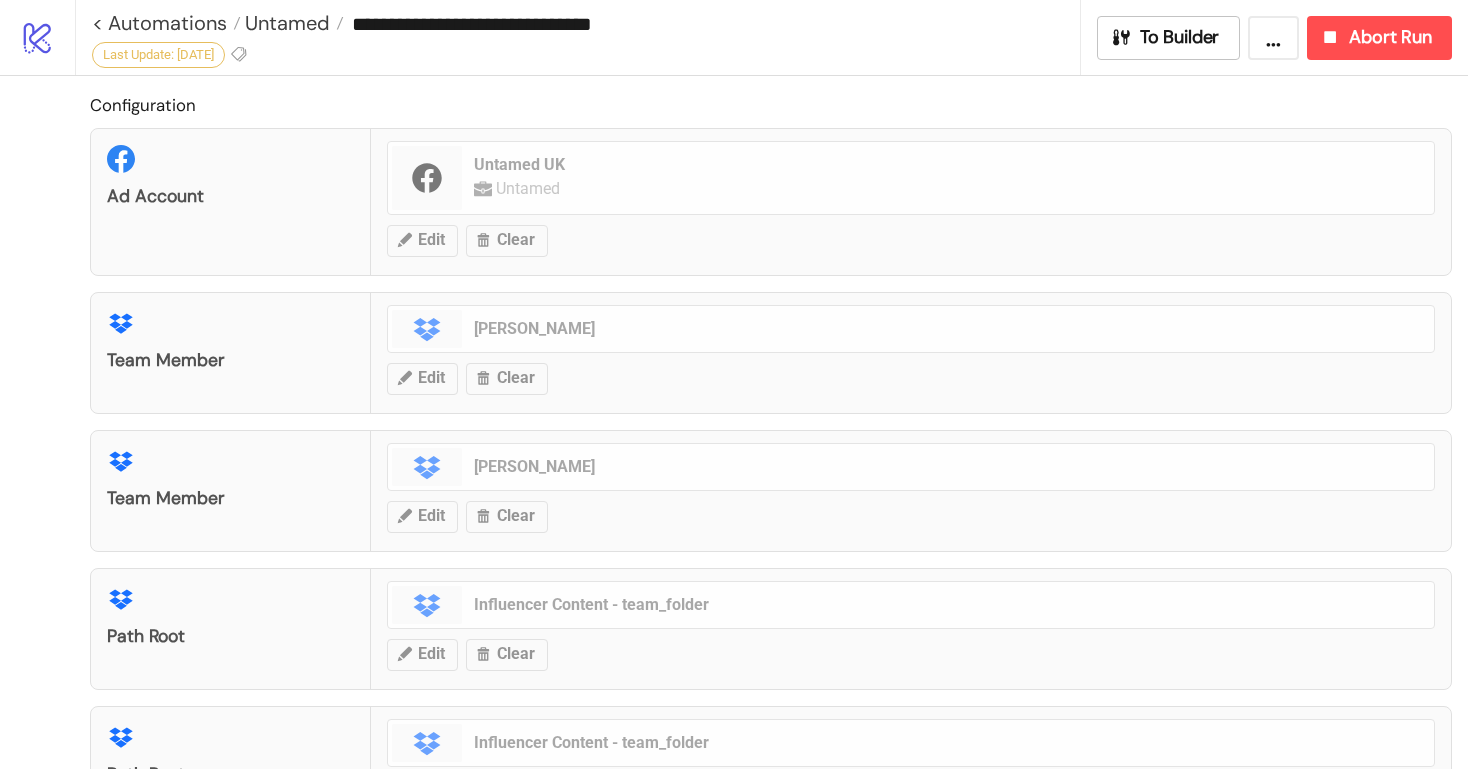 scroll, scrollTop: 0, scrollLeft: 0, axis: both 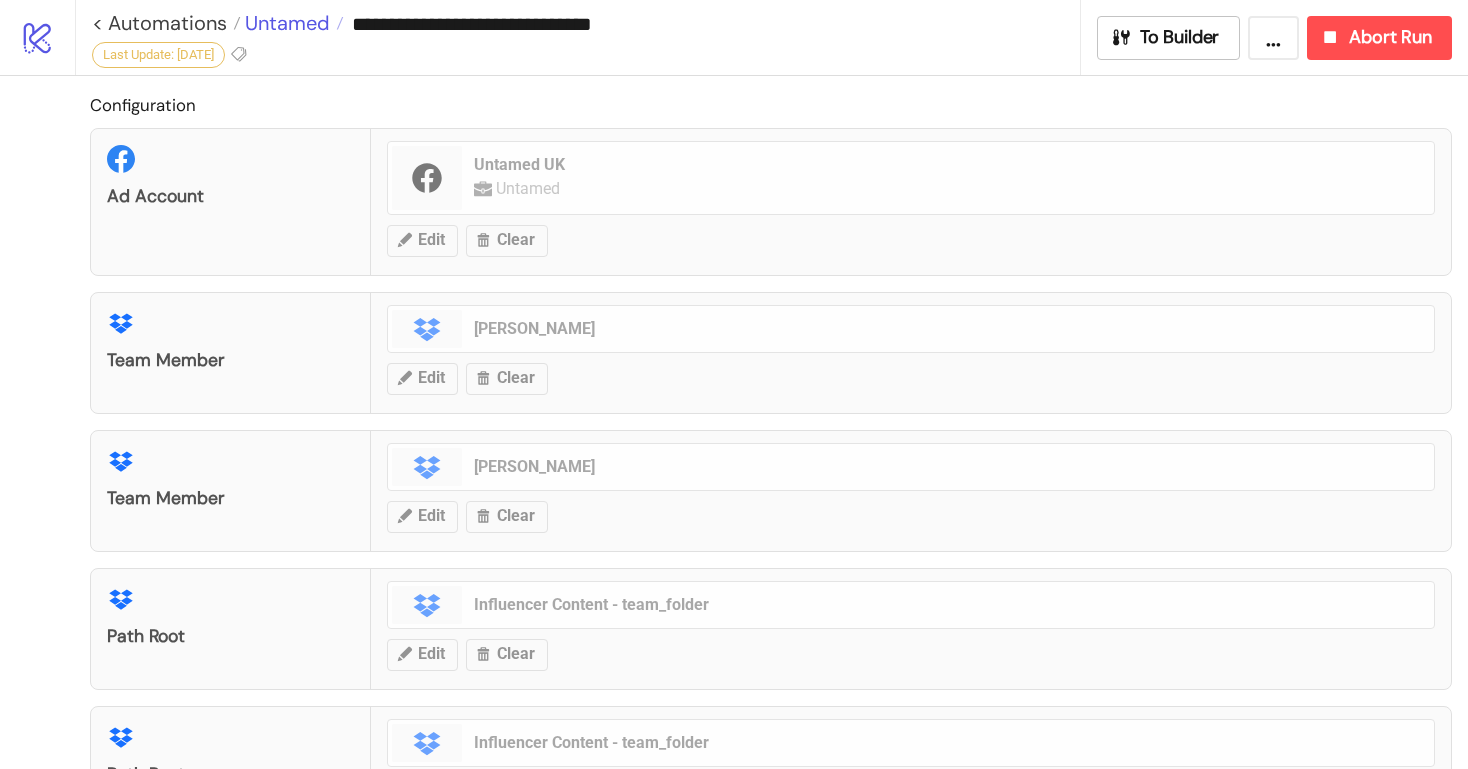 click on "Untamed" at bounding box center [285, 23] 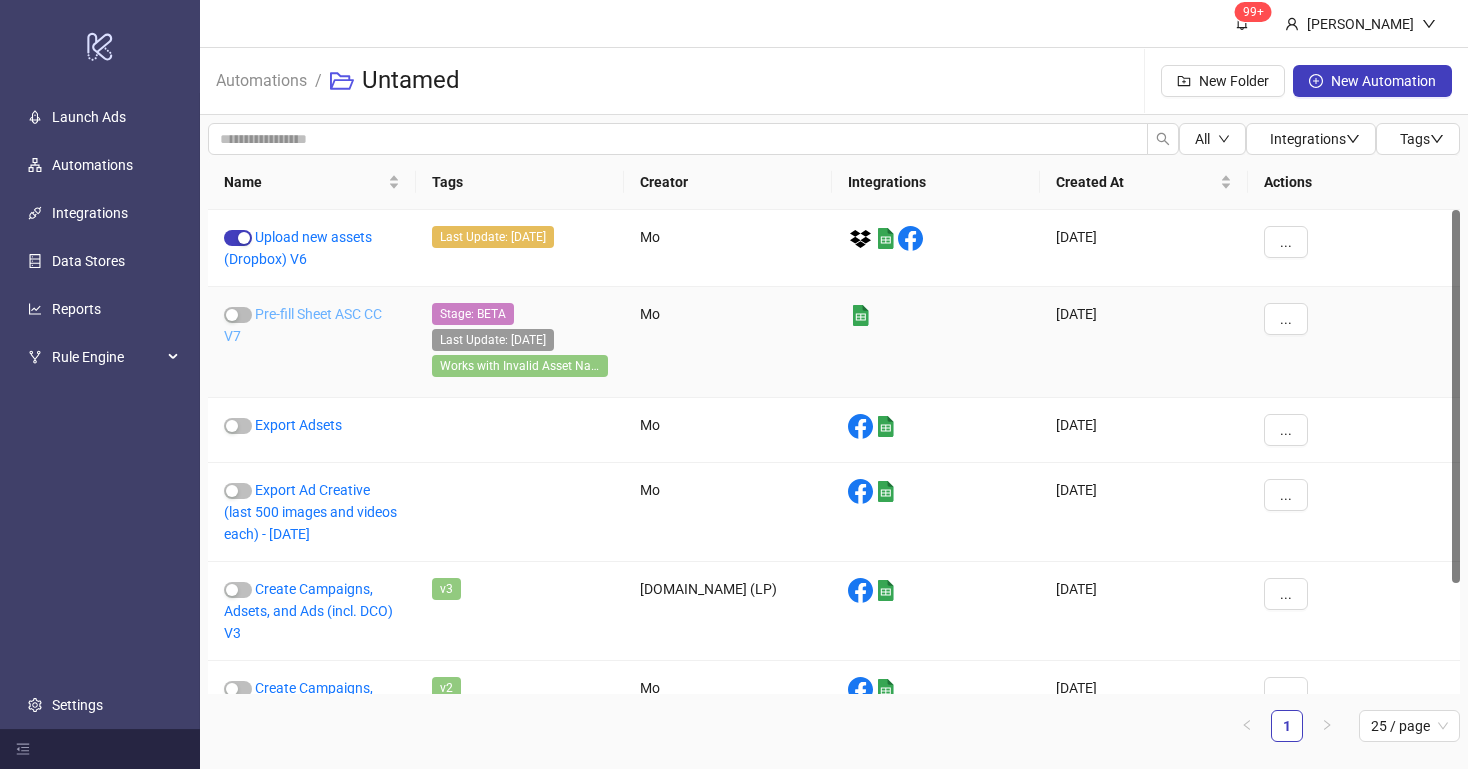 click on "Pre-fill Sheet ASC CC V7" at bounding box center (303, 325) 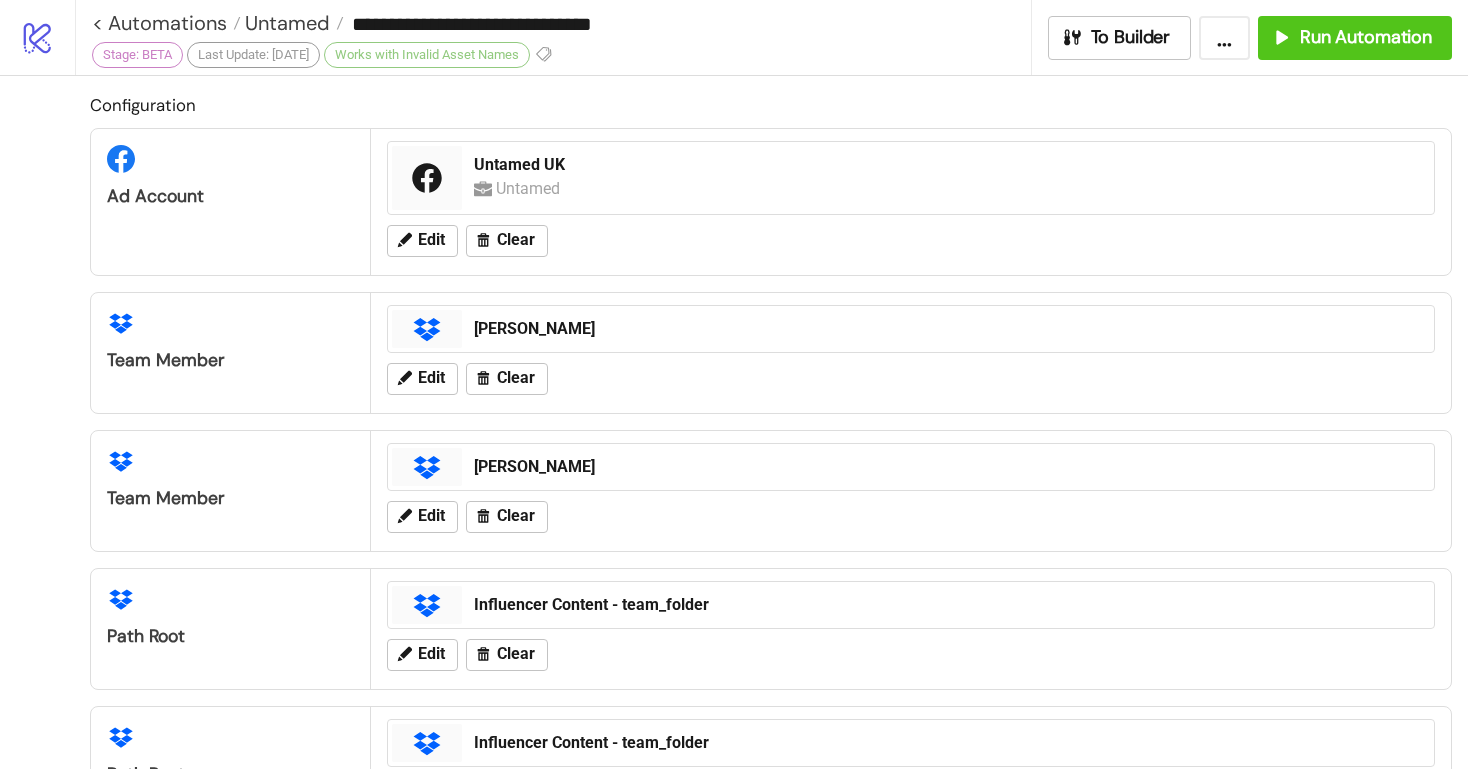 type on "**********" 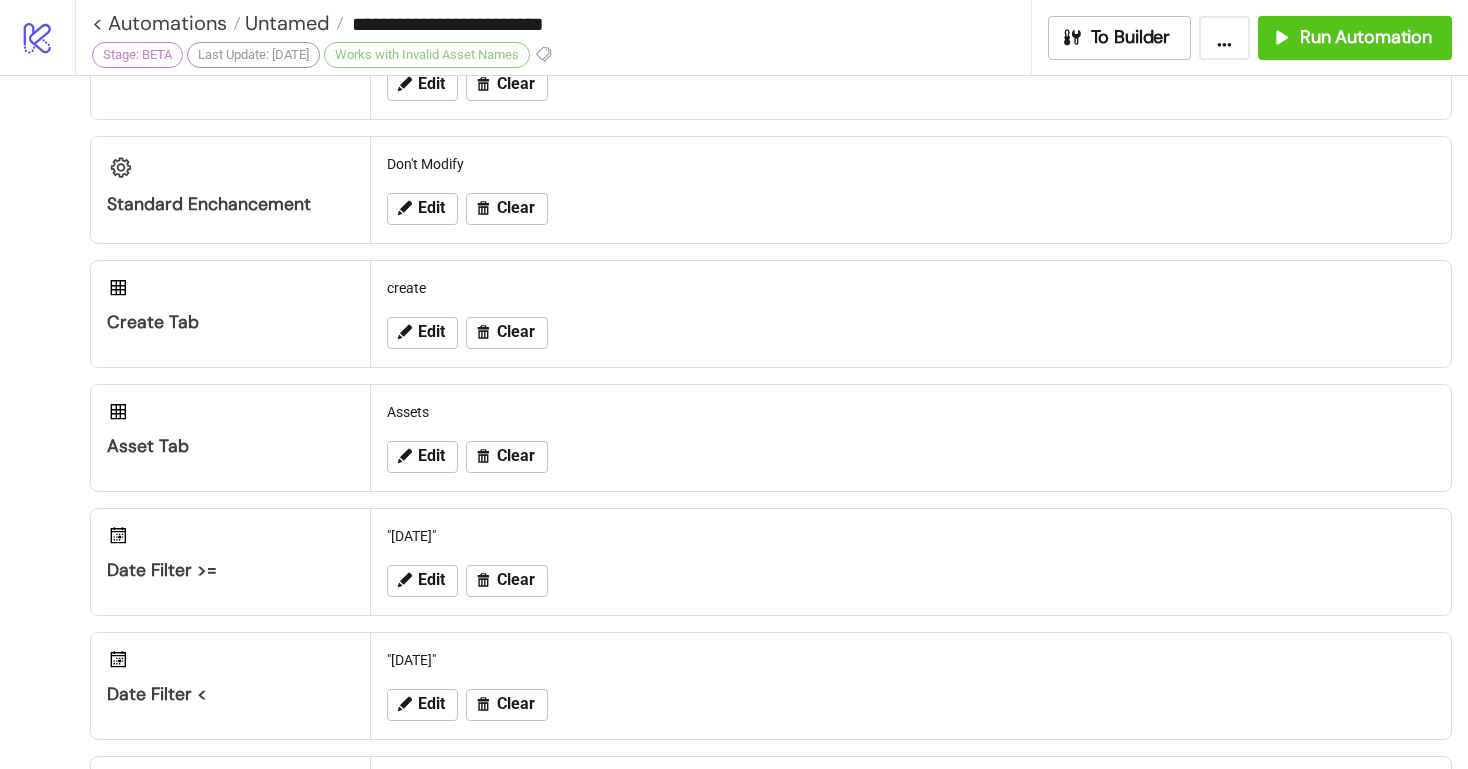 scroll, scrollTop: 180, scrollLeft: 0, axis: vertical 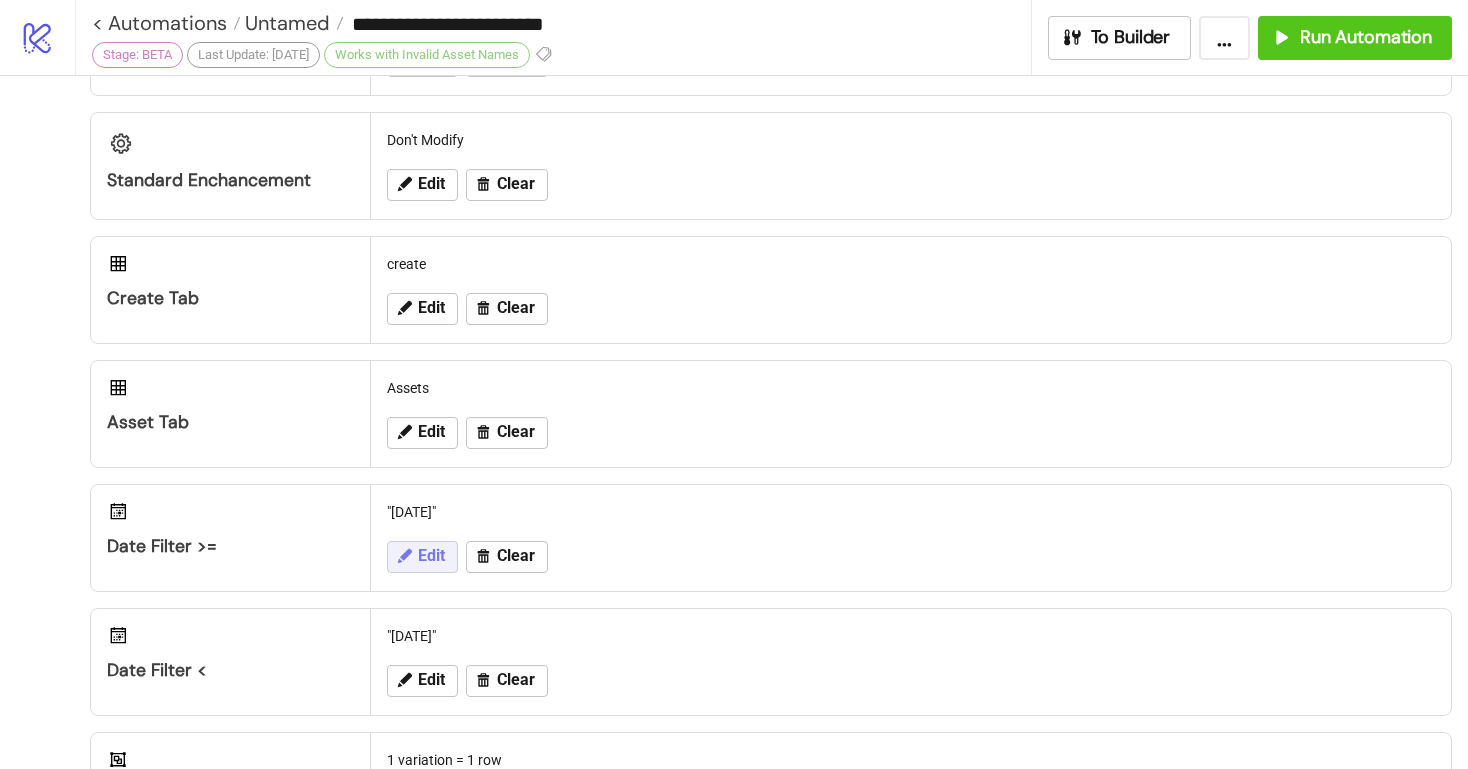 click on "Edit" at bounding box center (431, 556) 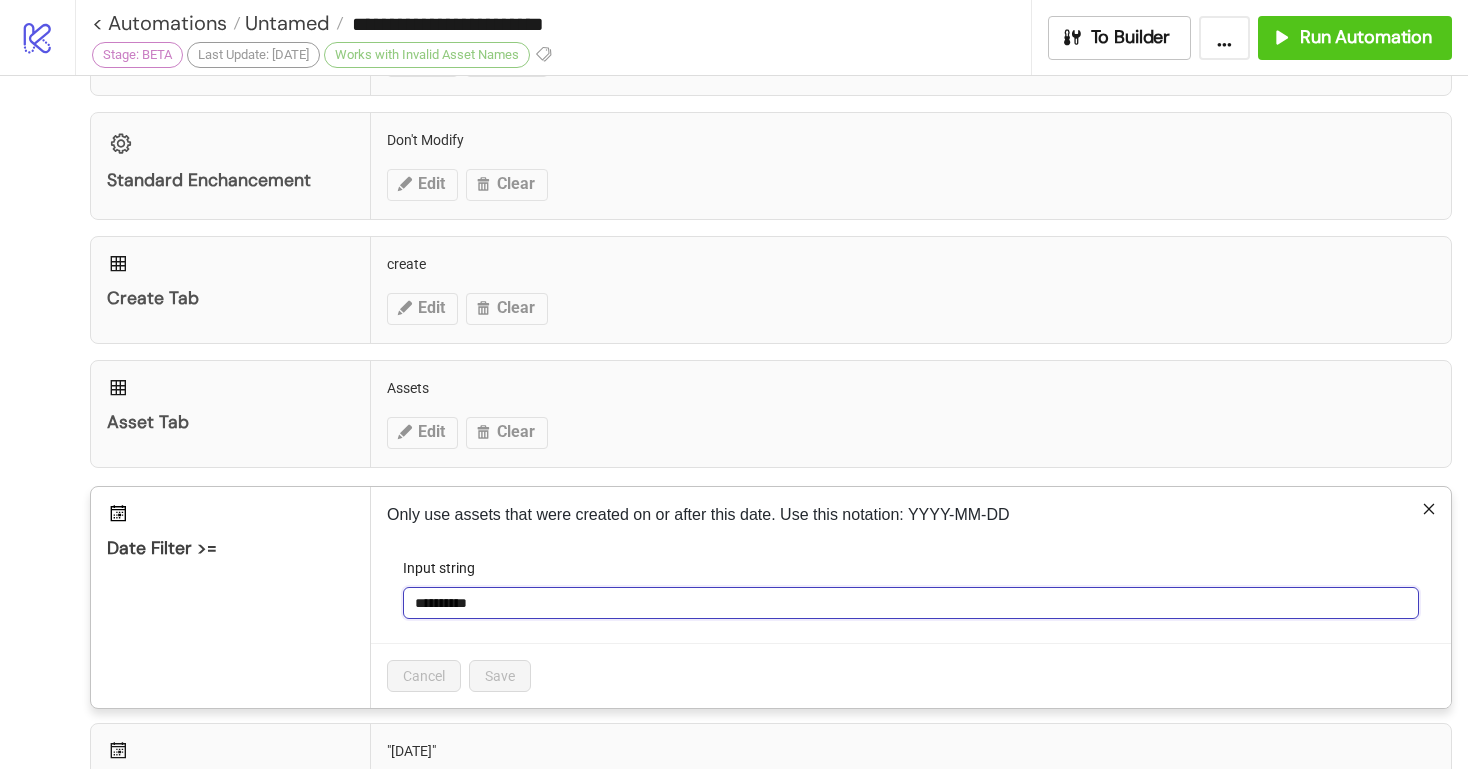 click on "**********" at bounding box center (911, 603) 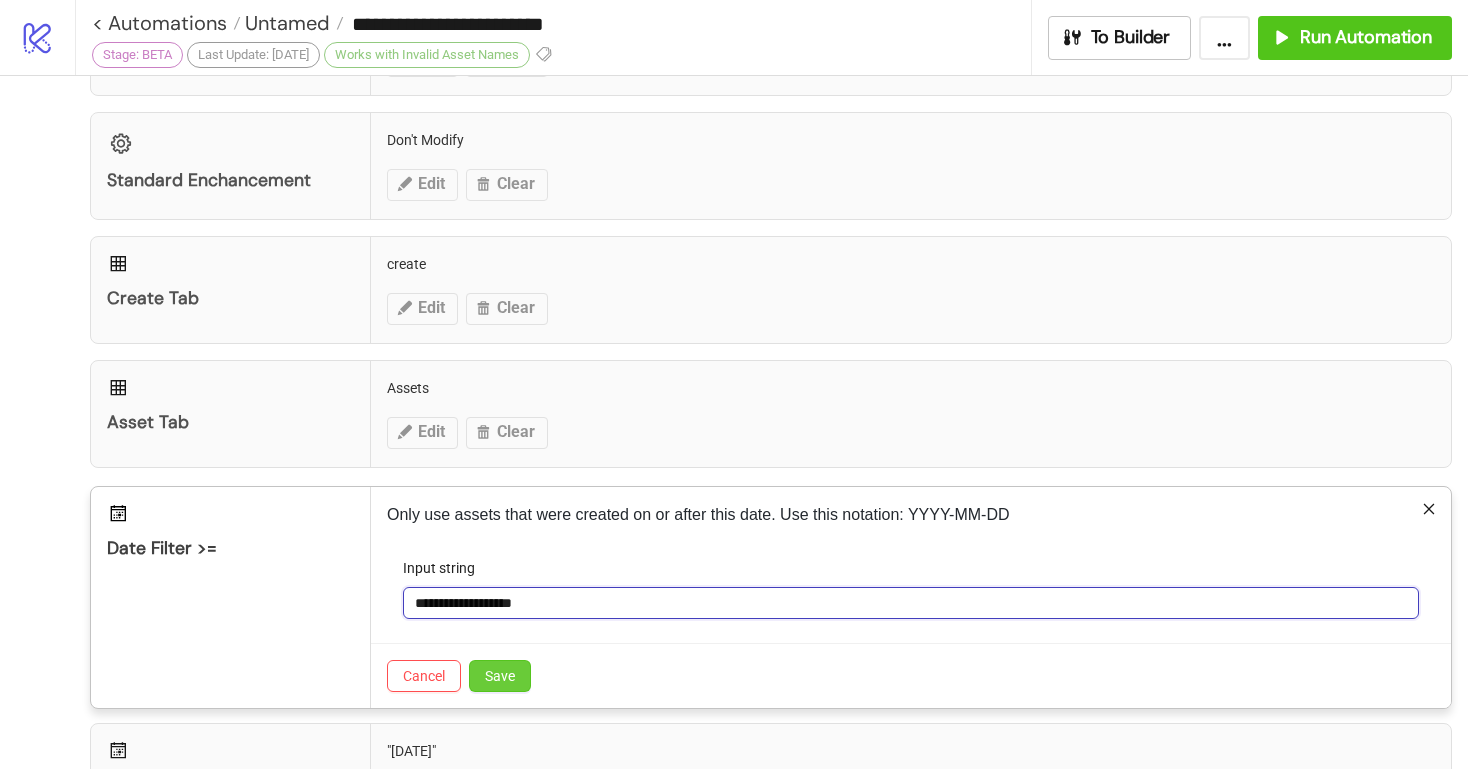 type on "**********" 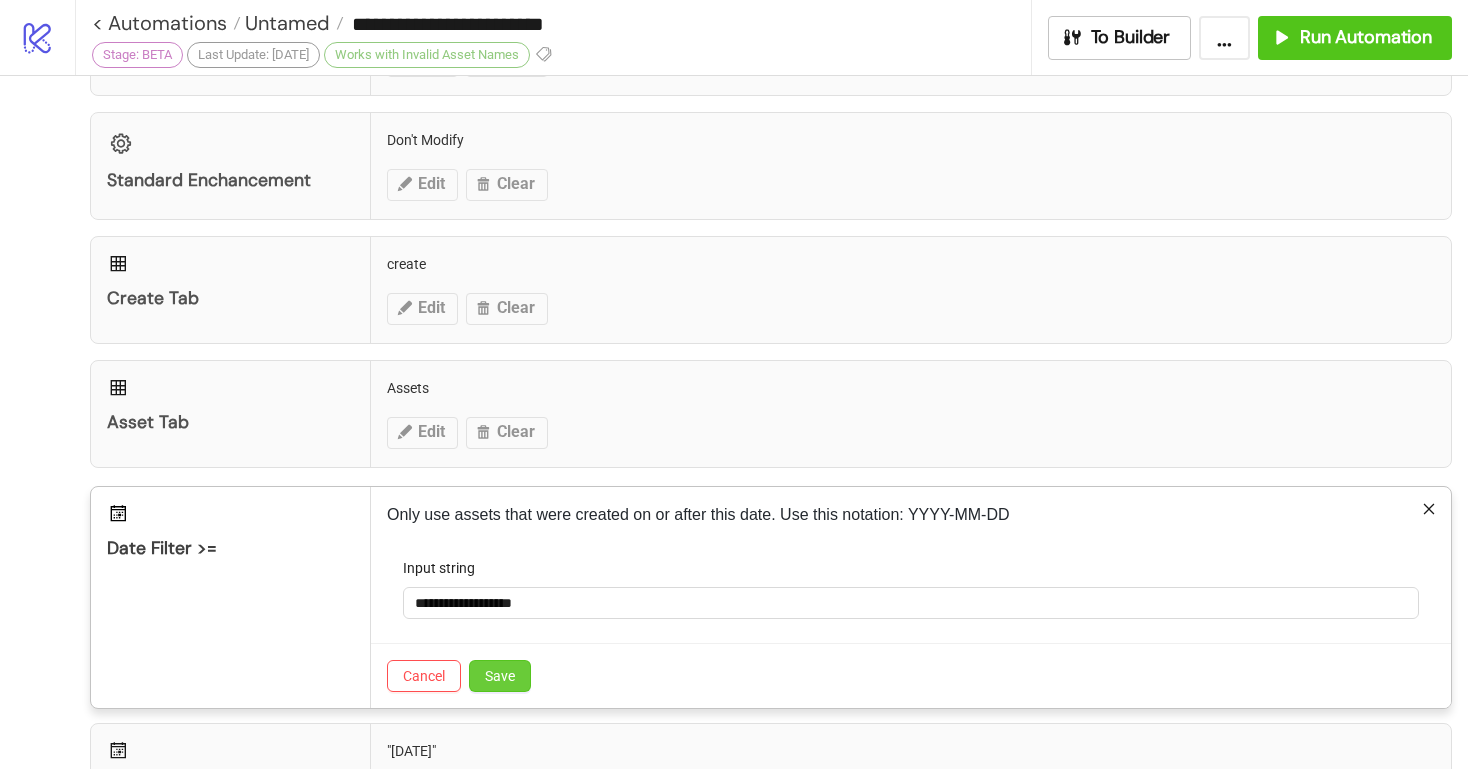 click on "Save" at bounding box center (500, 676) 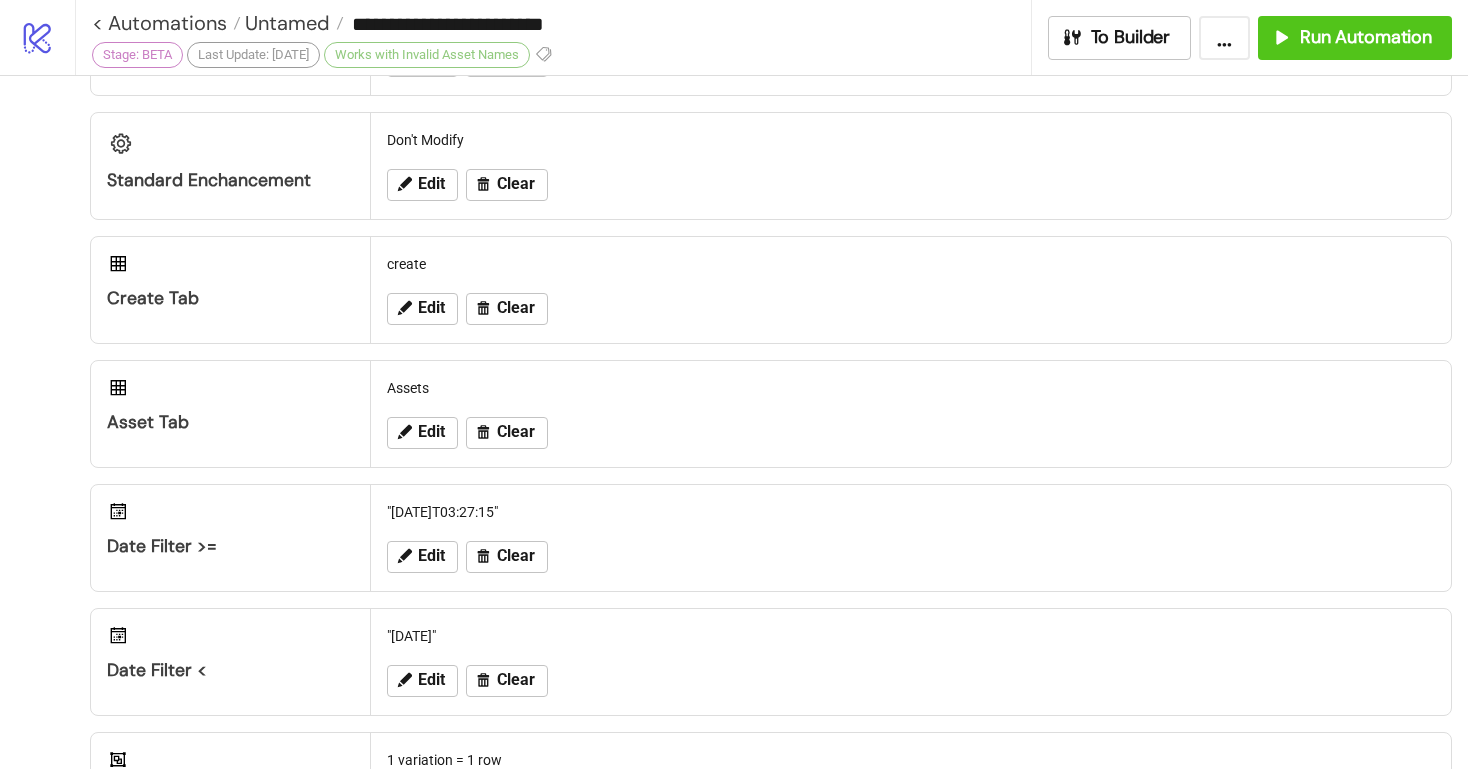 scroll, scrollTop: 302, scrollLeft: 0, axis: vertical 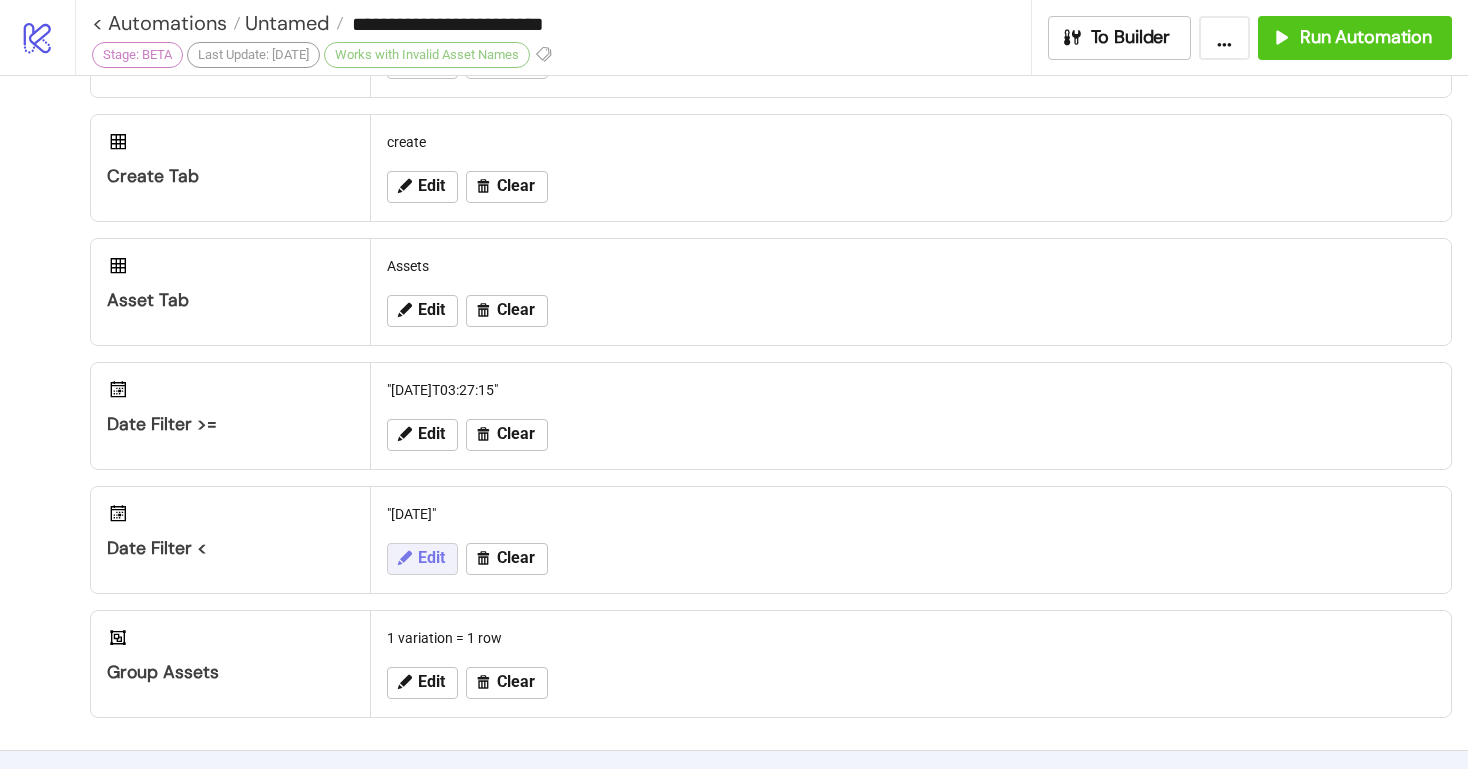click 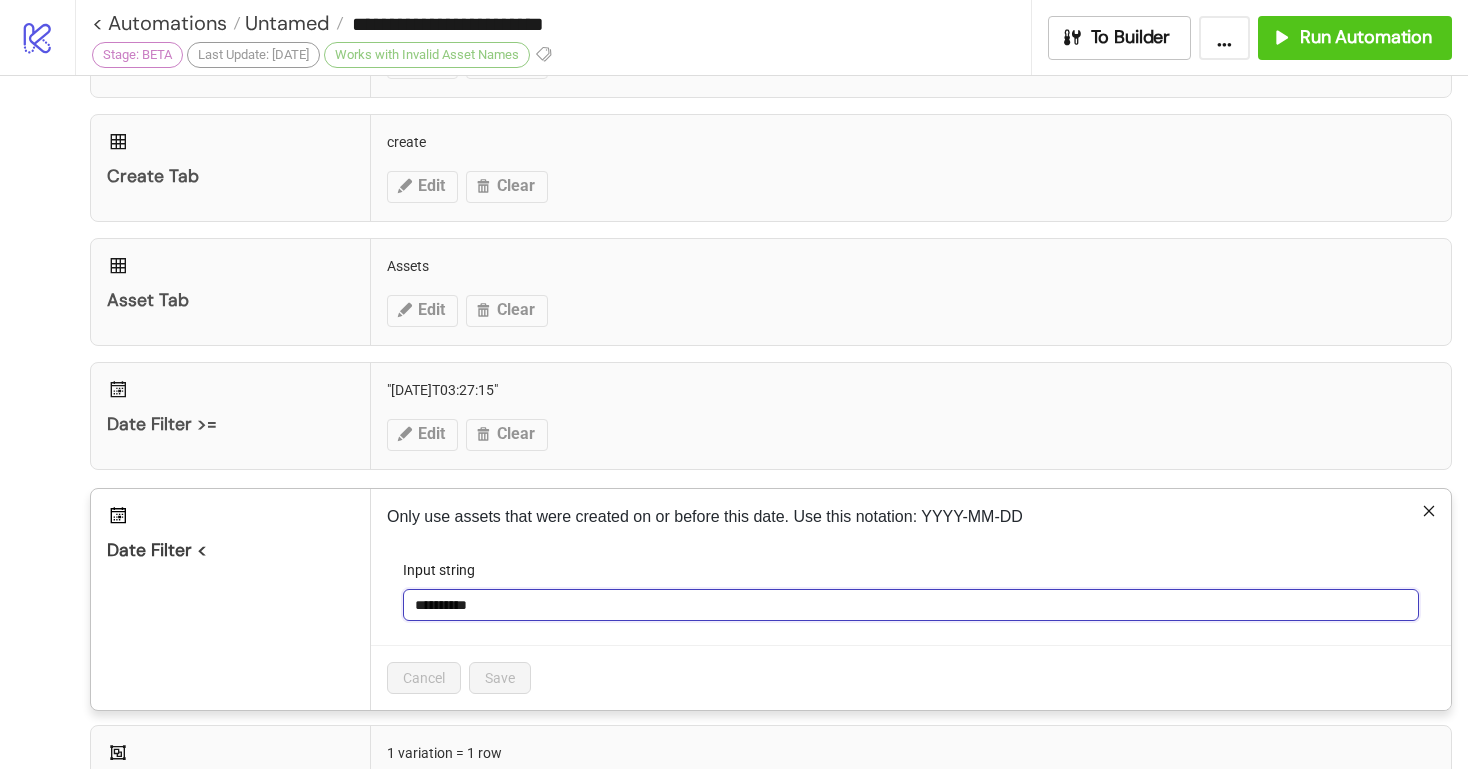 click on "**********" at bounding box center (911, 605) 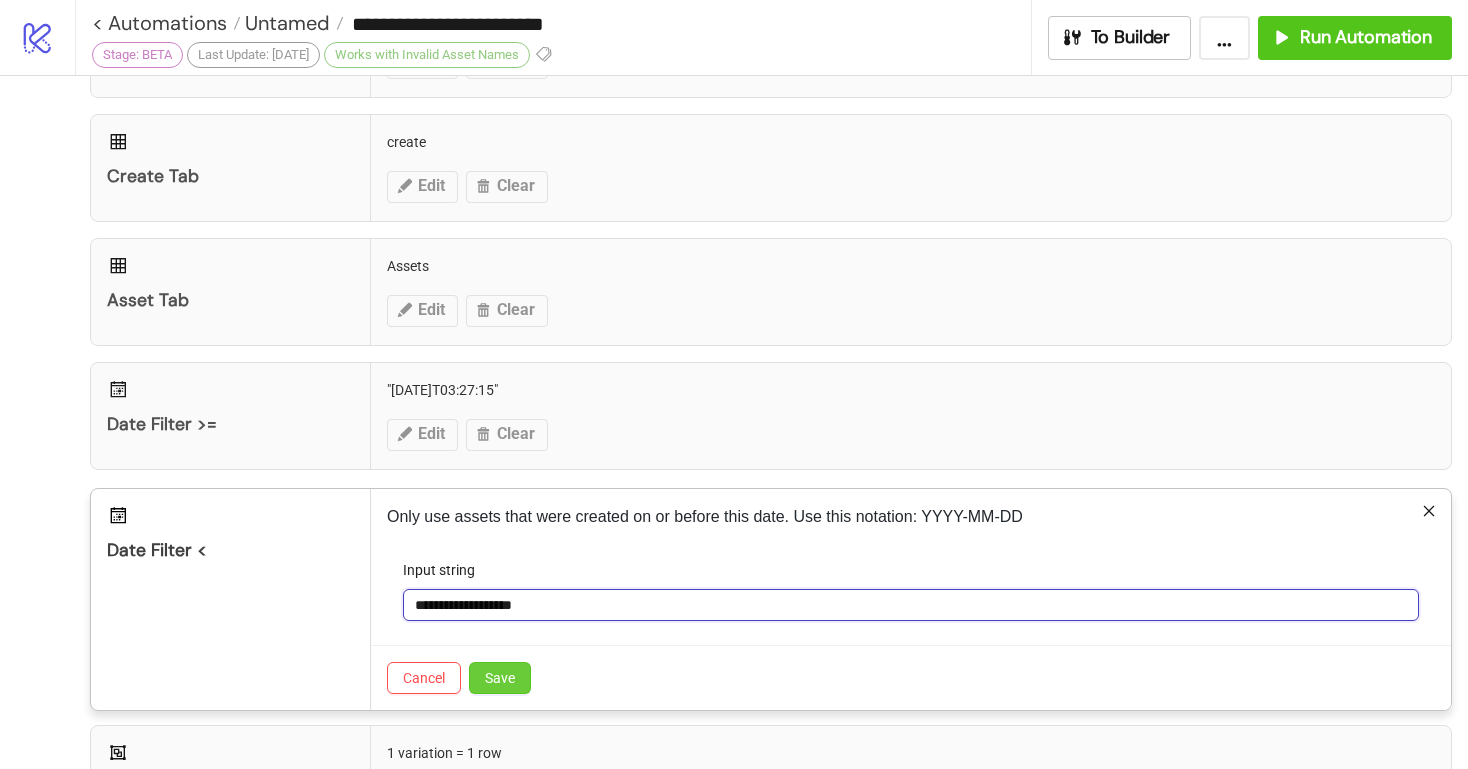 type on "**********" 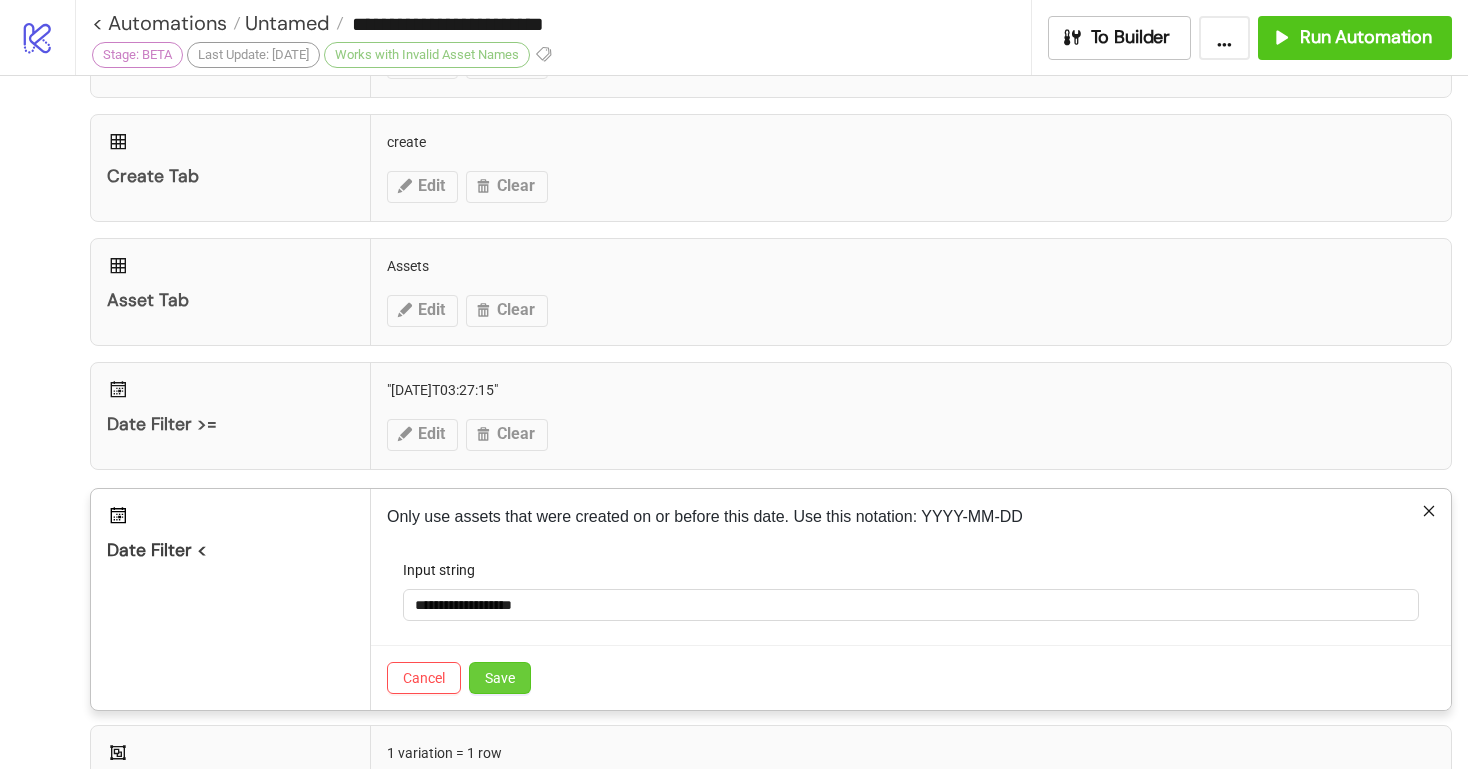 click on "Save" at bounding box center (500, 678) 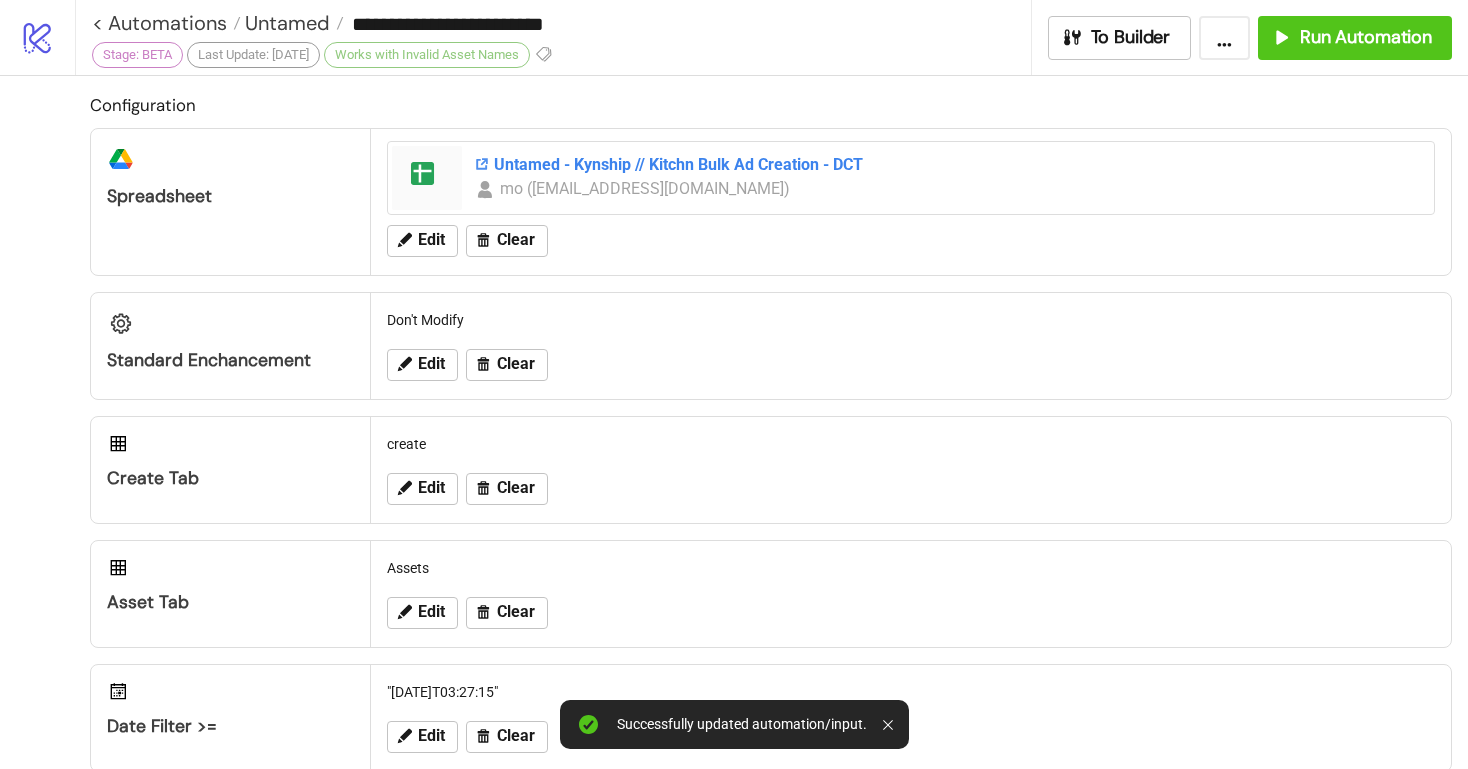 scroll, scrollTop: 0, scrollLeft: 0, axis: both 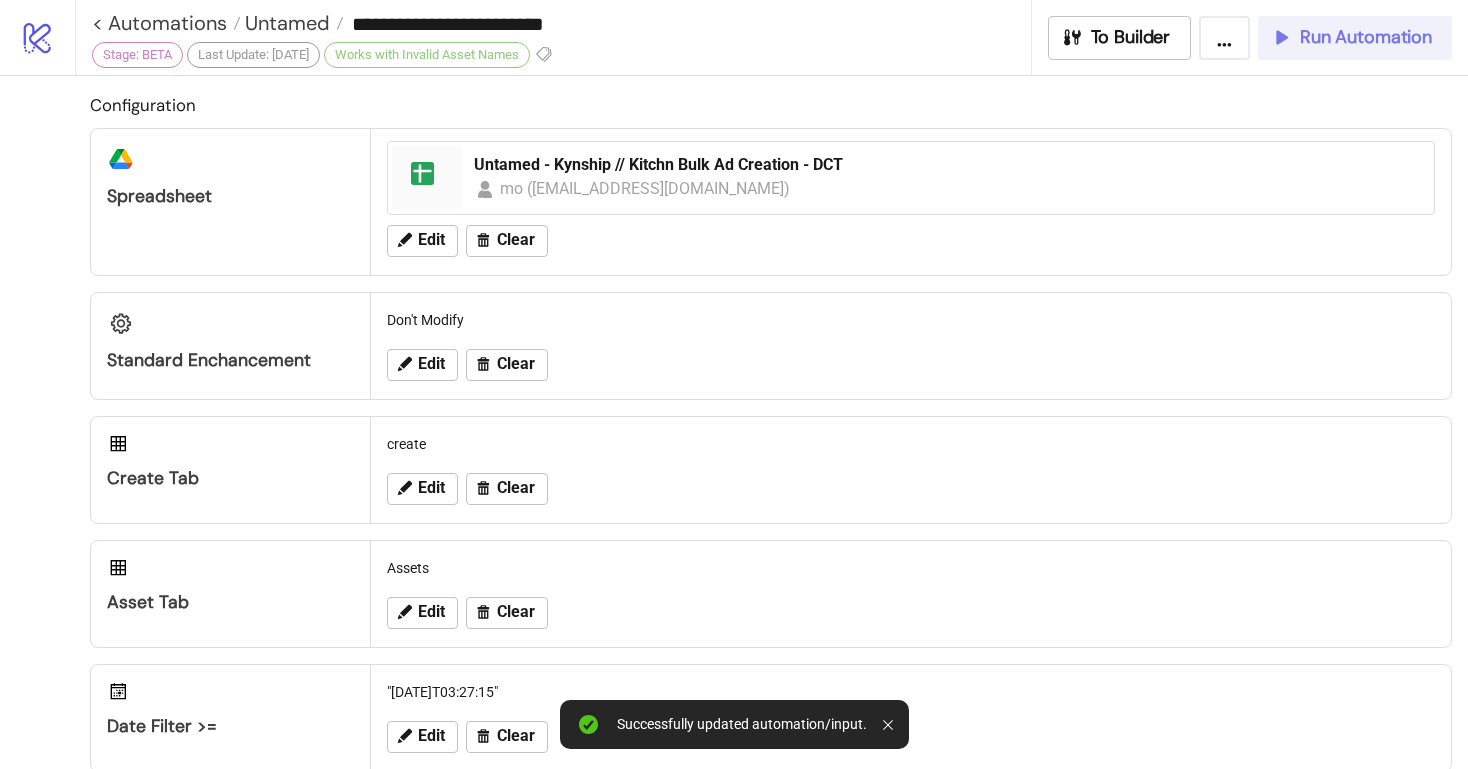click on "Run Automation" at bounding box center [1366, 37] 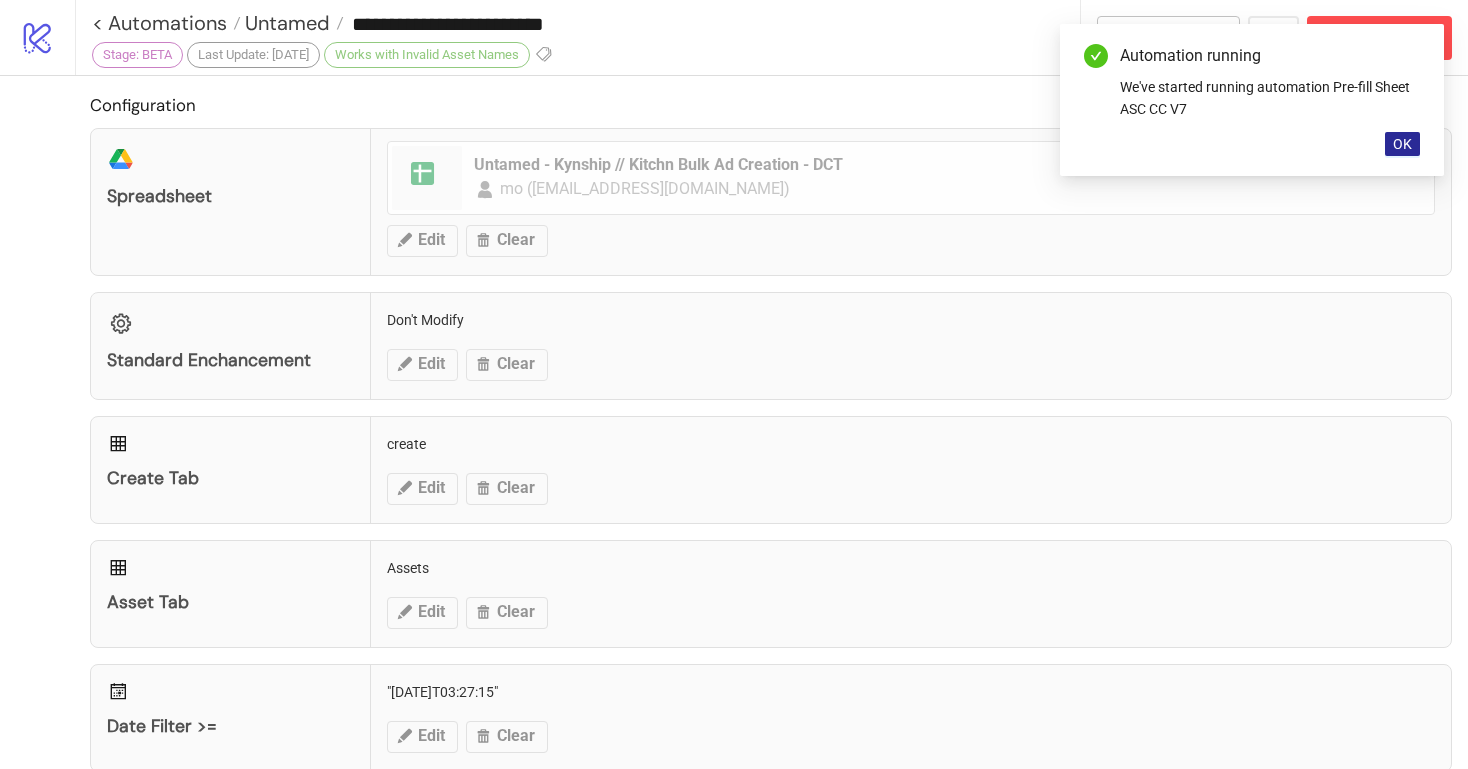 click on "OK" at bounding box center (1402, 144) 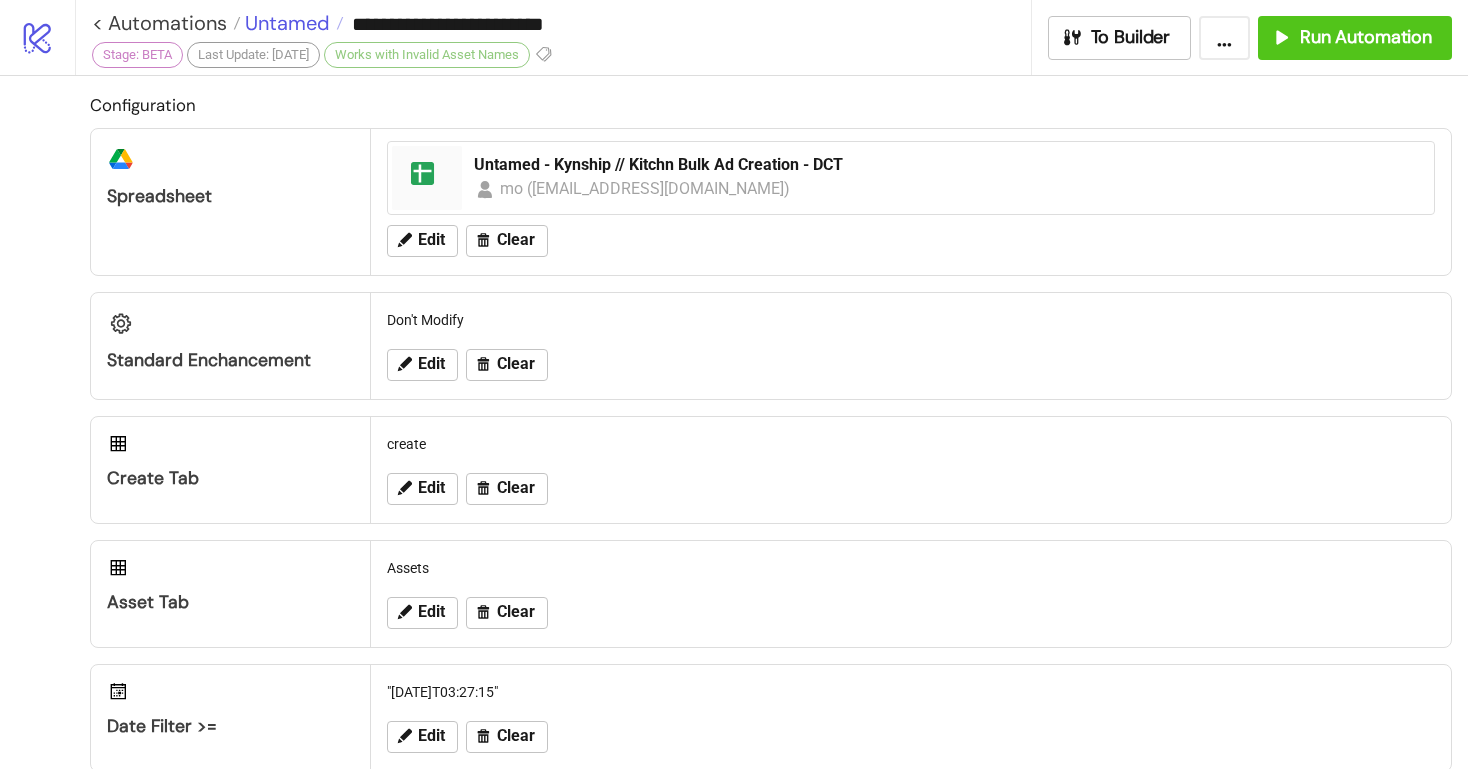 click on "Untamed" at bounding box center (285, 23) 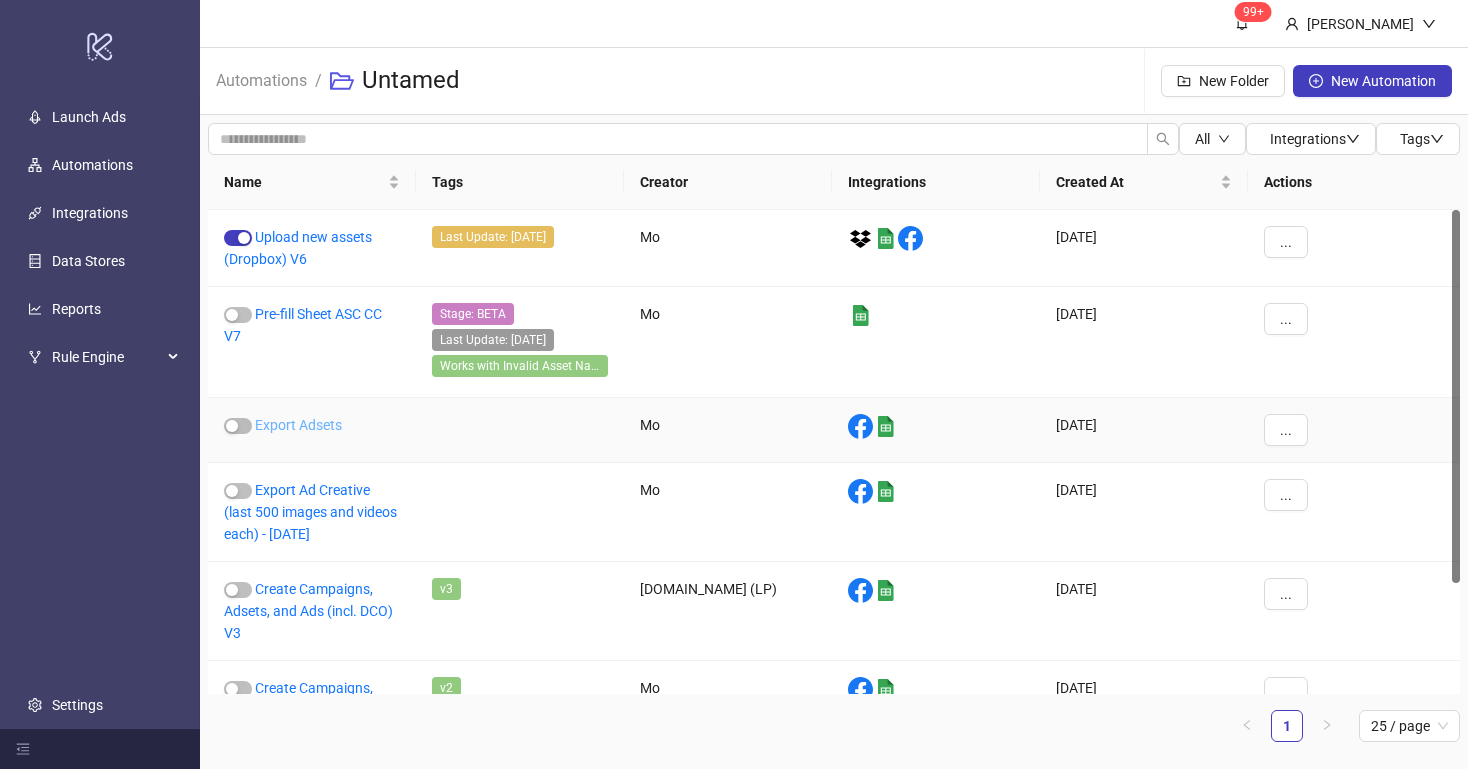 click on "Export Adsets" at bounding box center [298, 425] 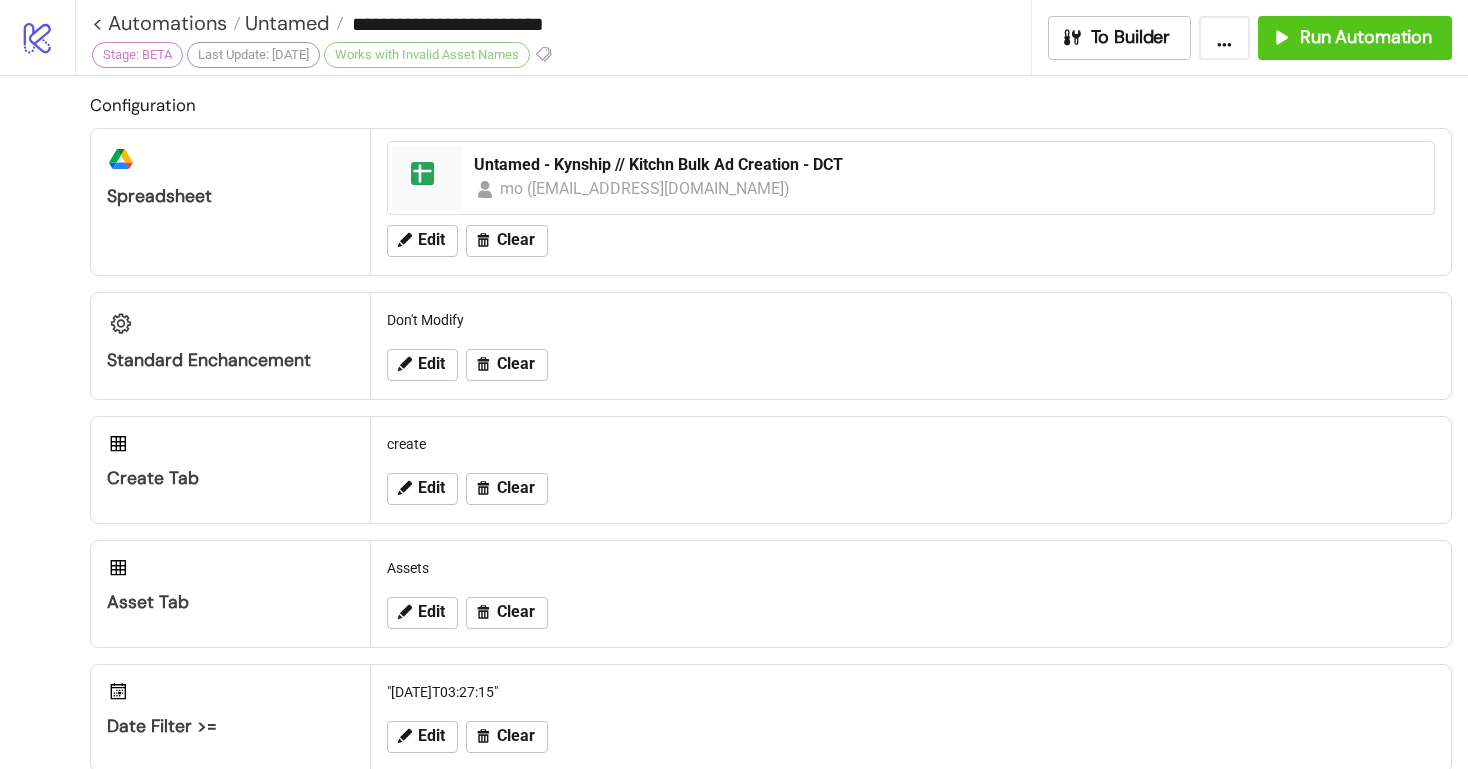 type on "**********" 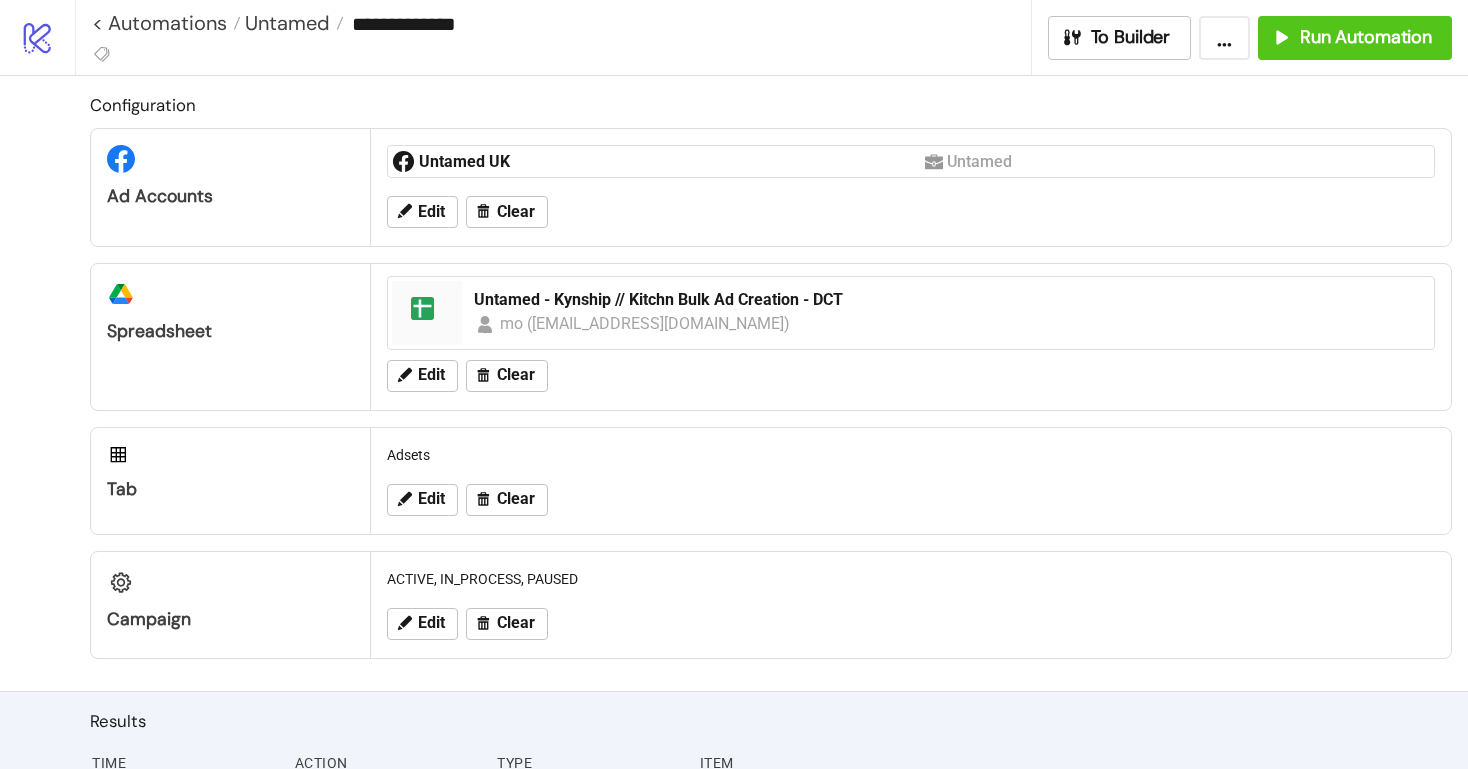 scroll, scrollTop: 0, scrollLeft: 0, axis: both 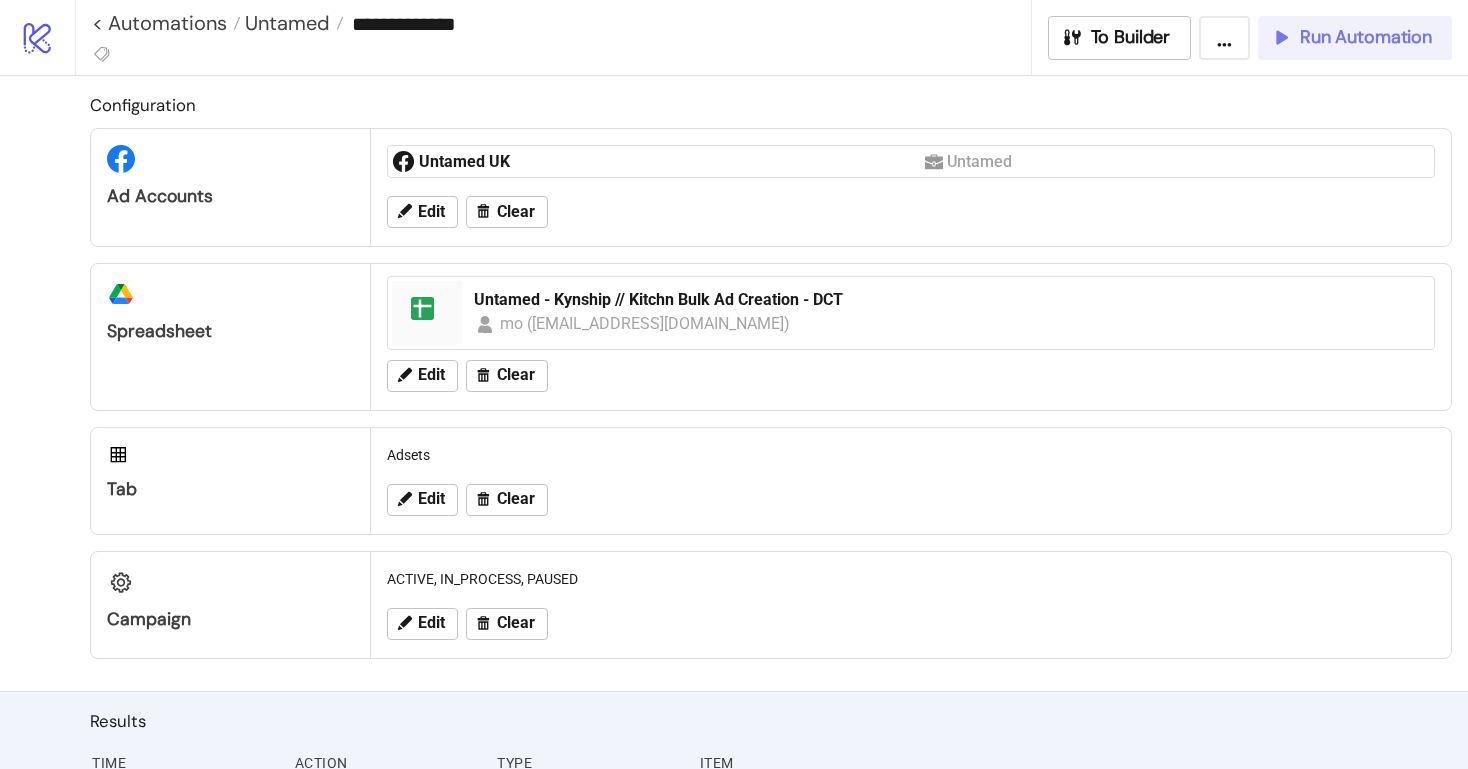 click on "Run Automation" at bounding box center (1366, 37) 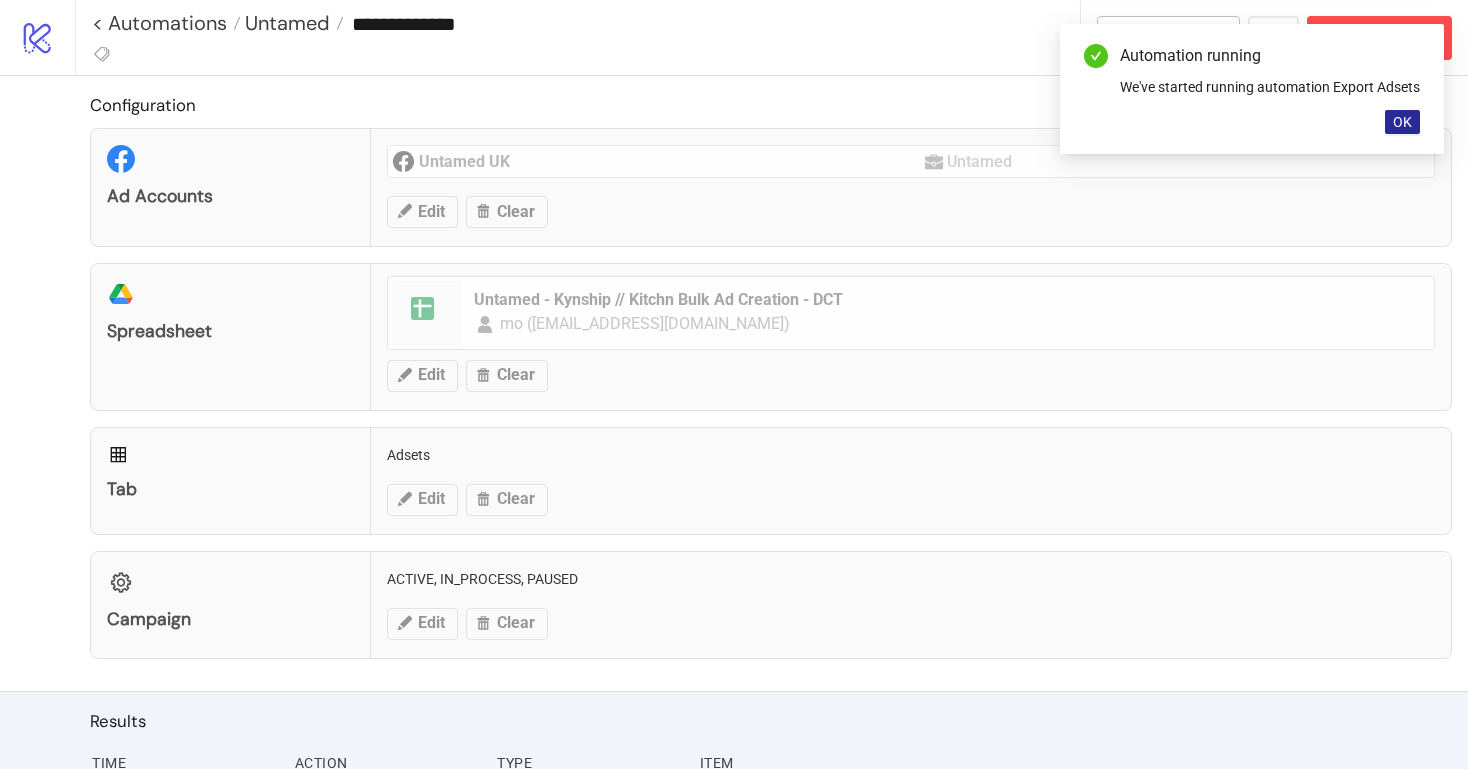 click on "OK" at bounding box center (1402, 122) 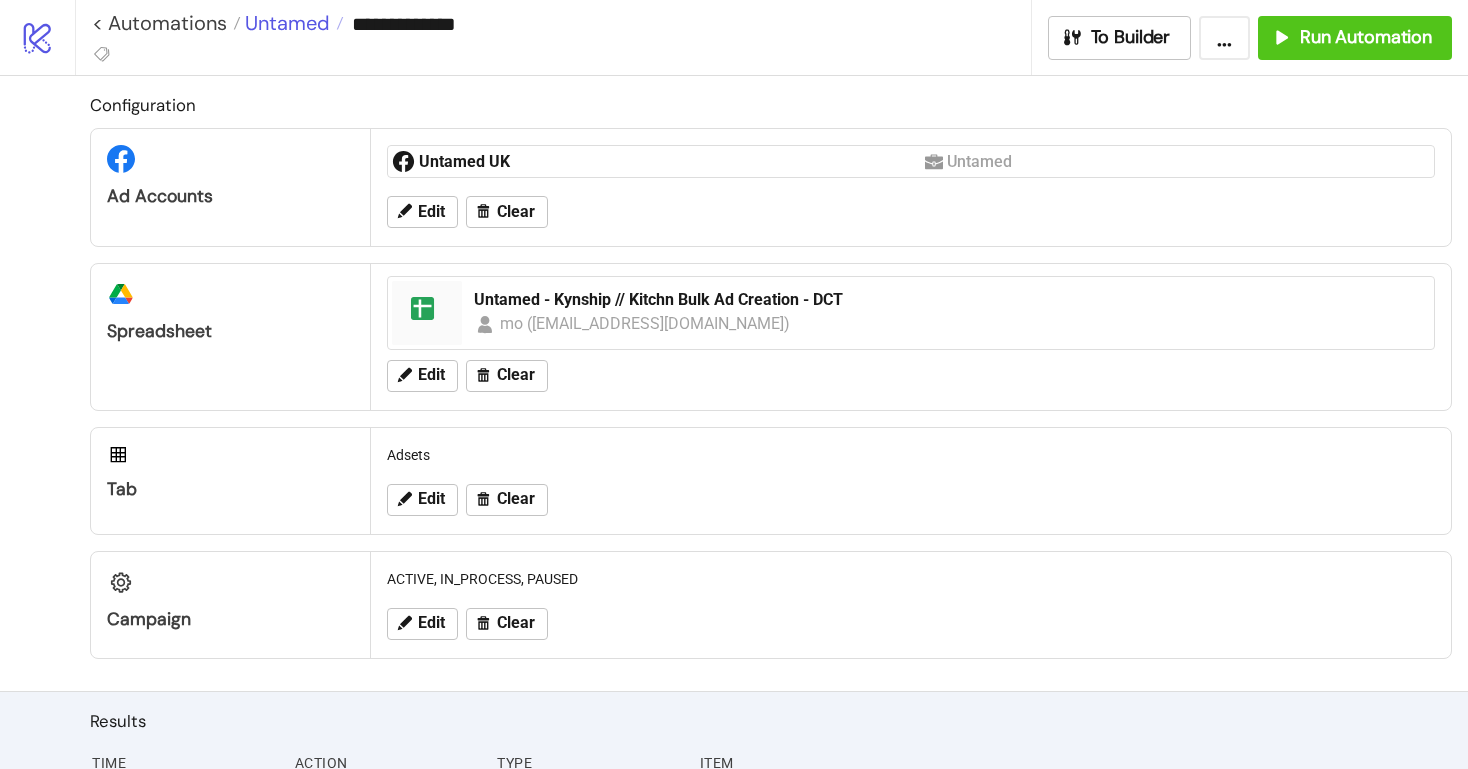 click on "Untamed" at bounding box center [285, 23] 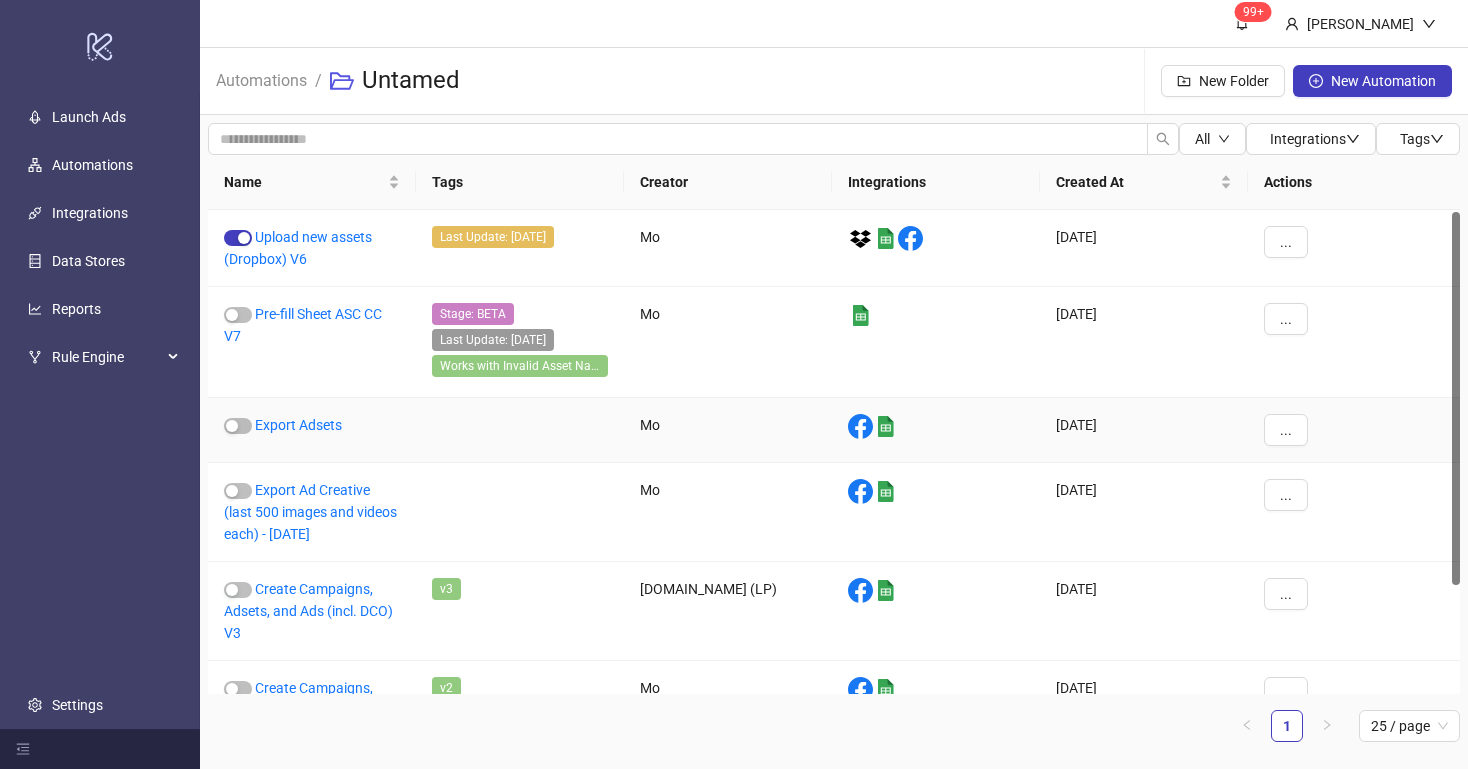 scroll, scrollTop: 143, scrollLeft: 0, axis: vertical 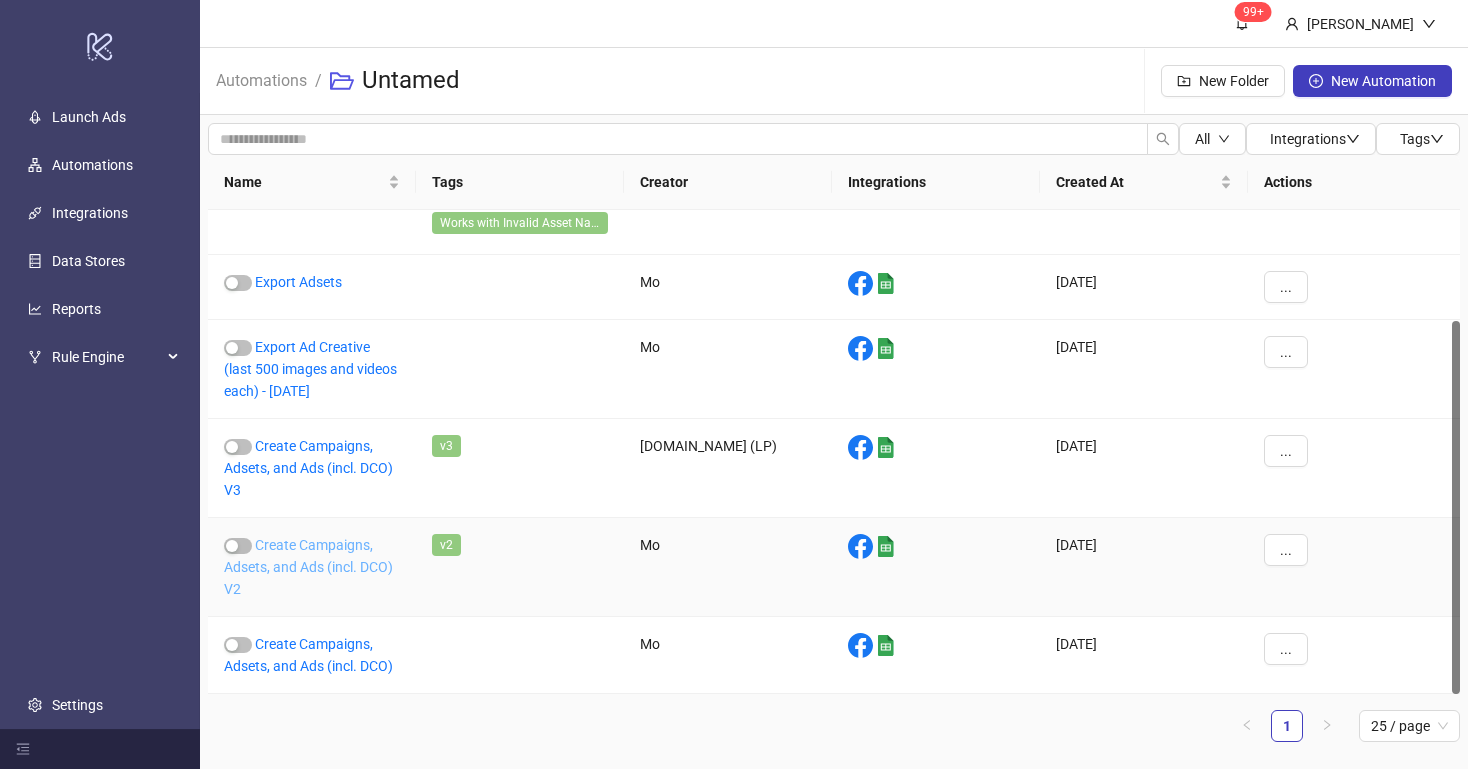 click on "Create Campaigns, Adsets, and Ads (incl. DCO) V2" at bounding box center [308, 567] 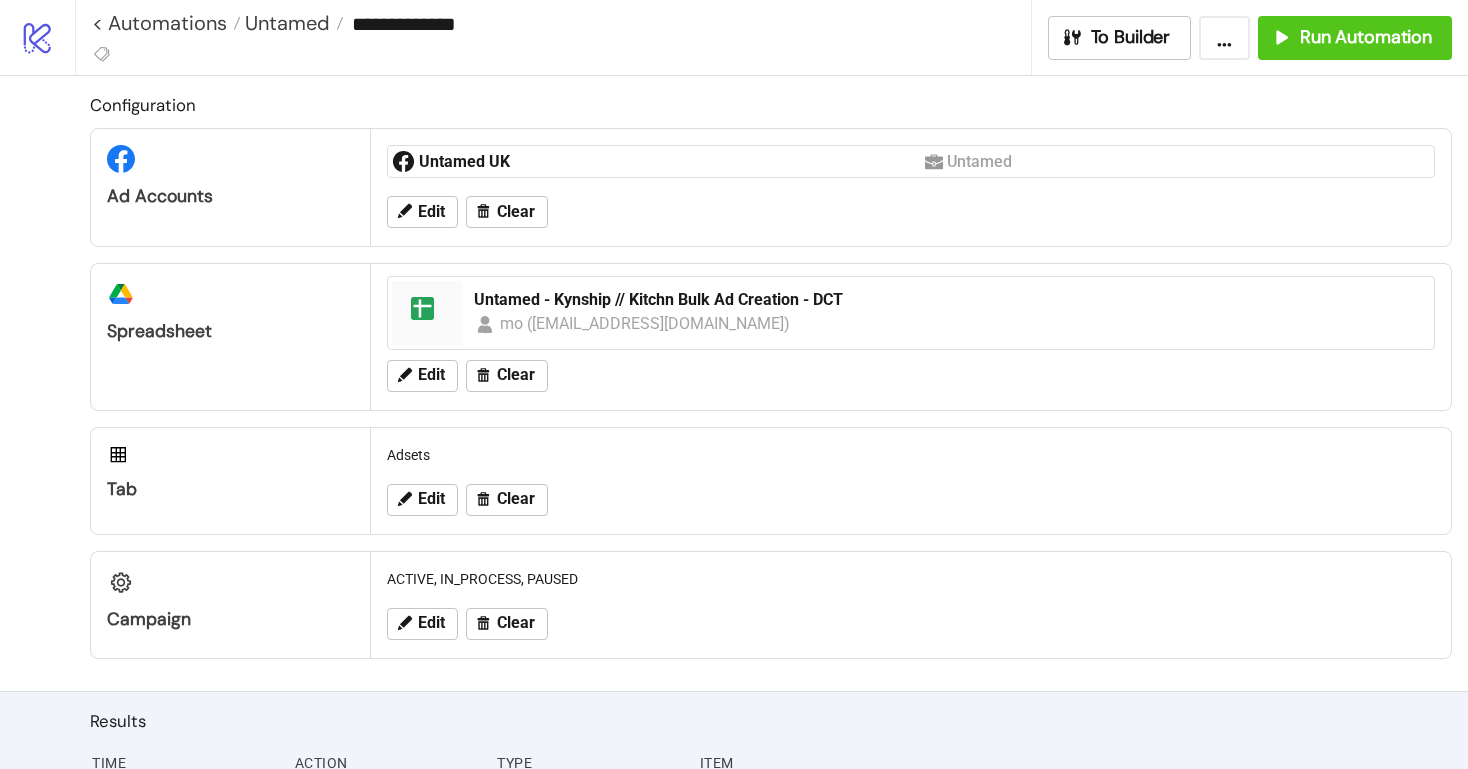 type on "**********" 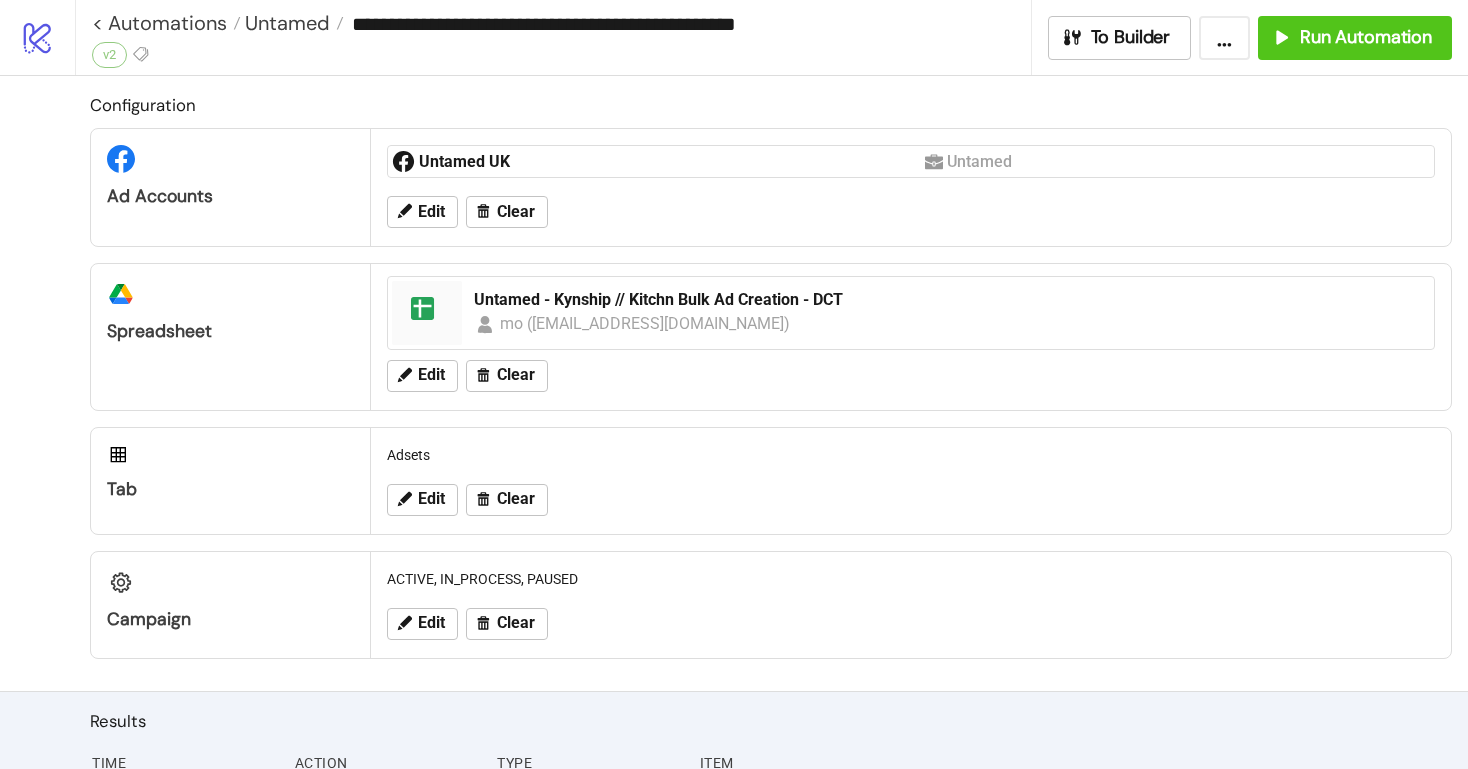 scroll, scrollTop: 4, scrollLeft: 0, axis: vertical 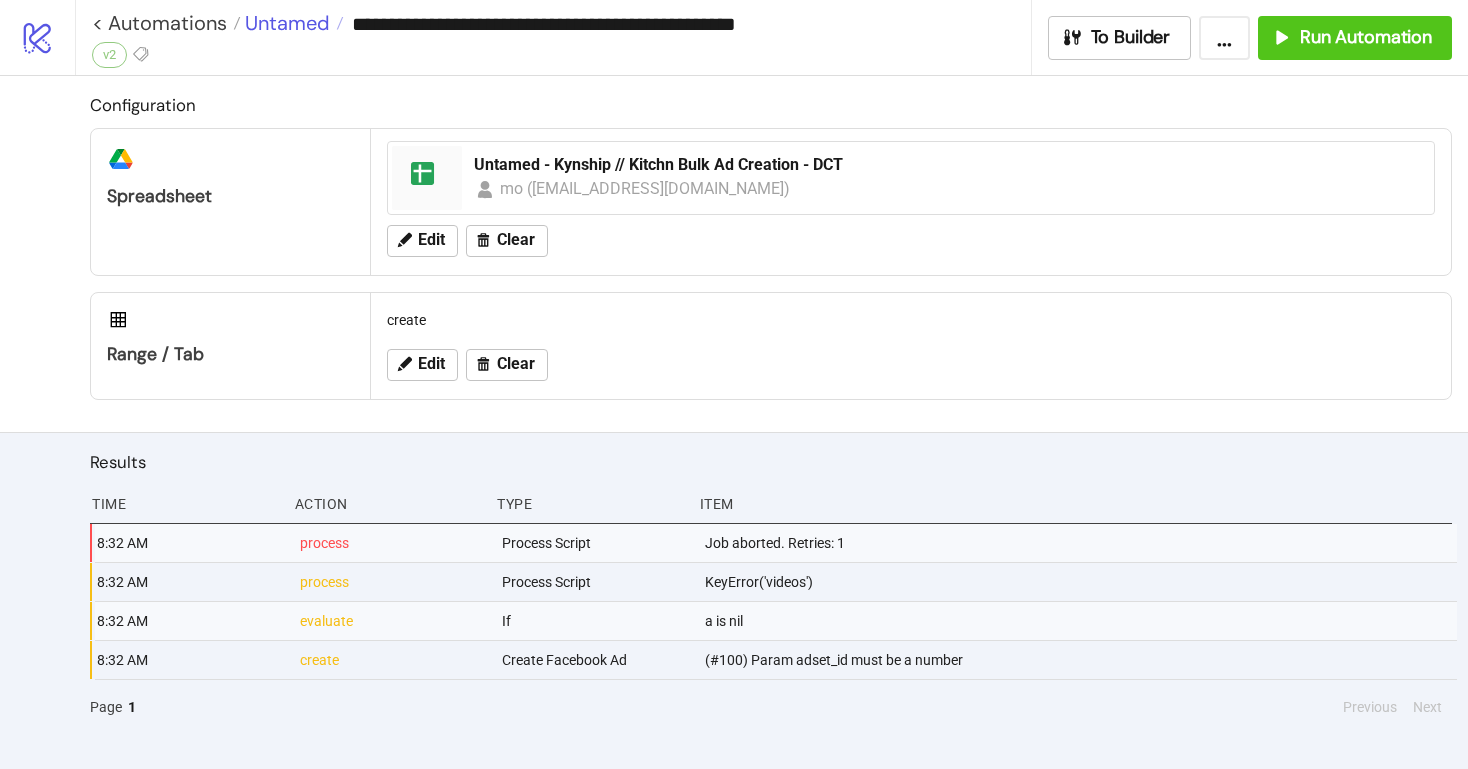 click on "Untamed" at bounding box center (285, 23) 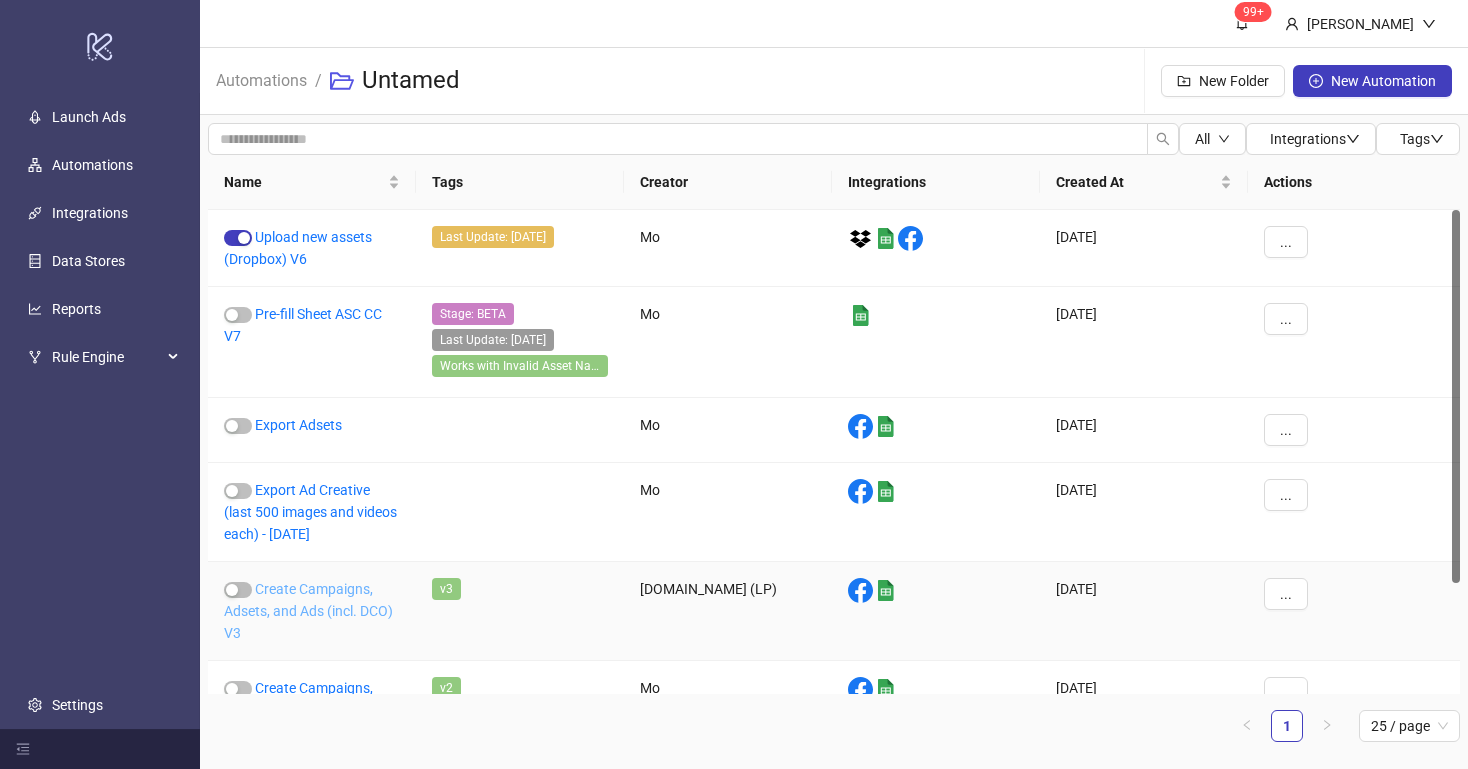 click on "Create Campaigns, Adsets, and Ads (incl. DCO) V3" at bounding box center [308, 611] 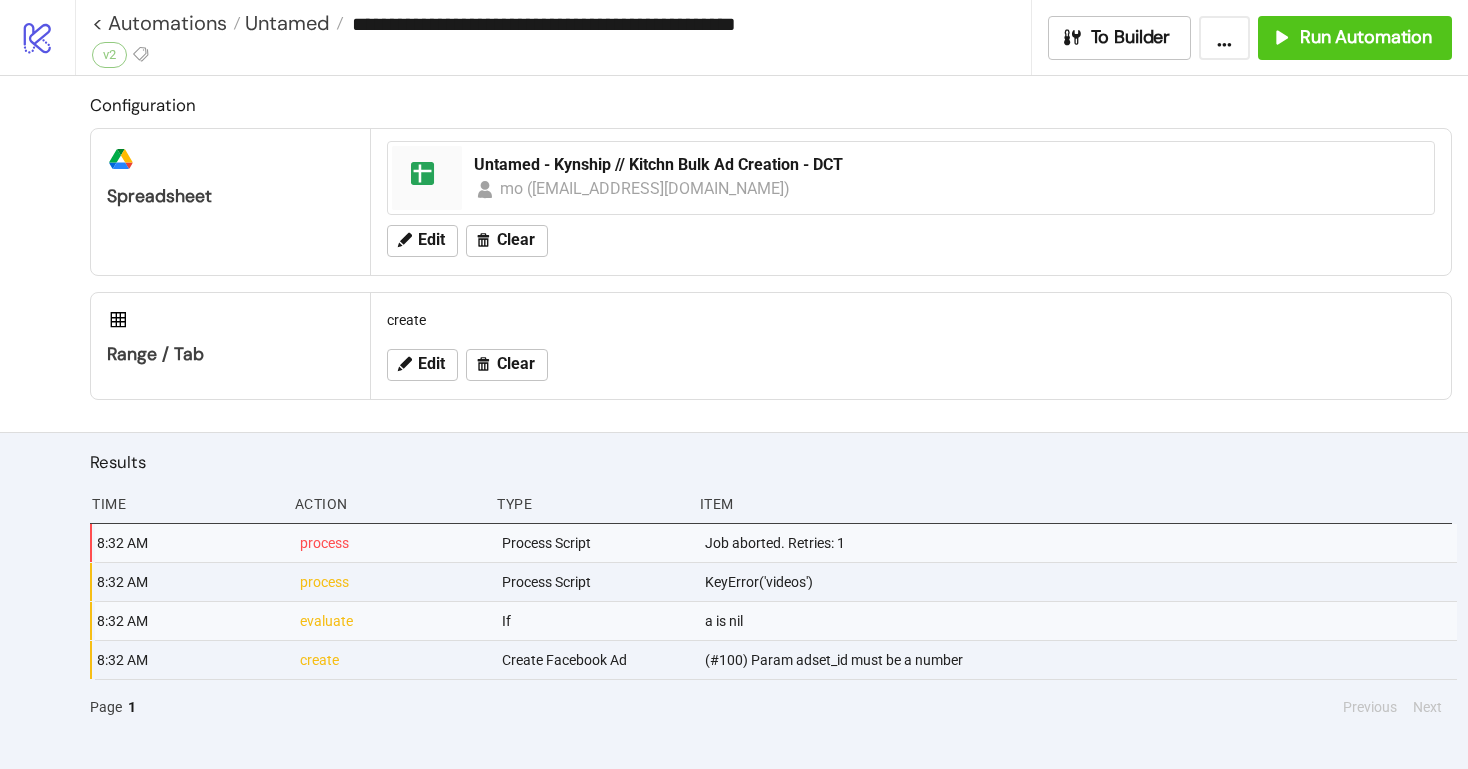 type on "**********" 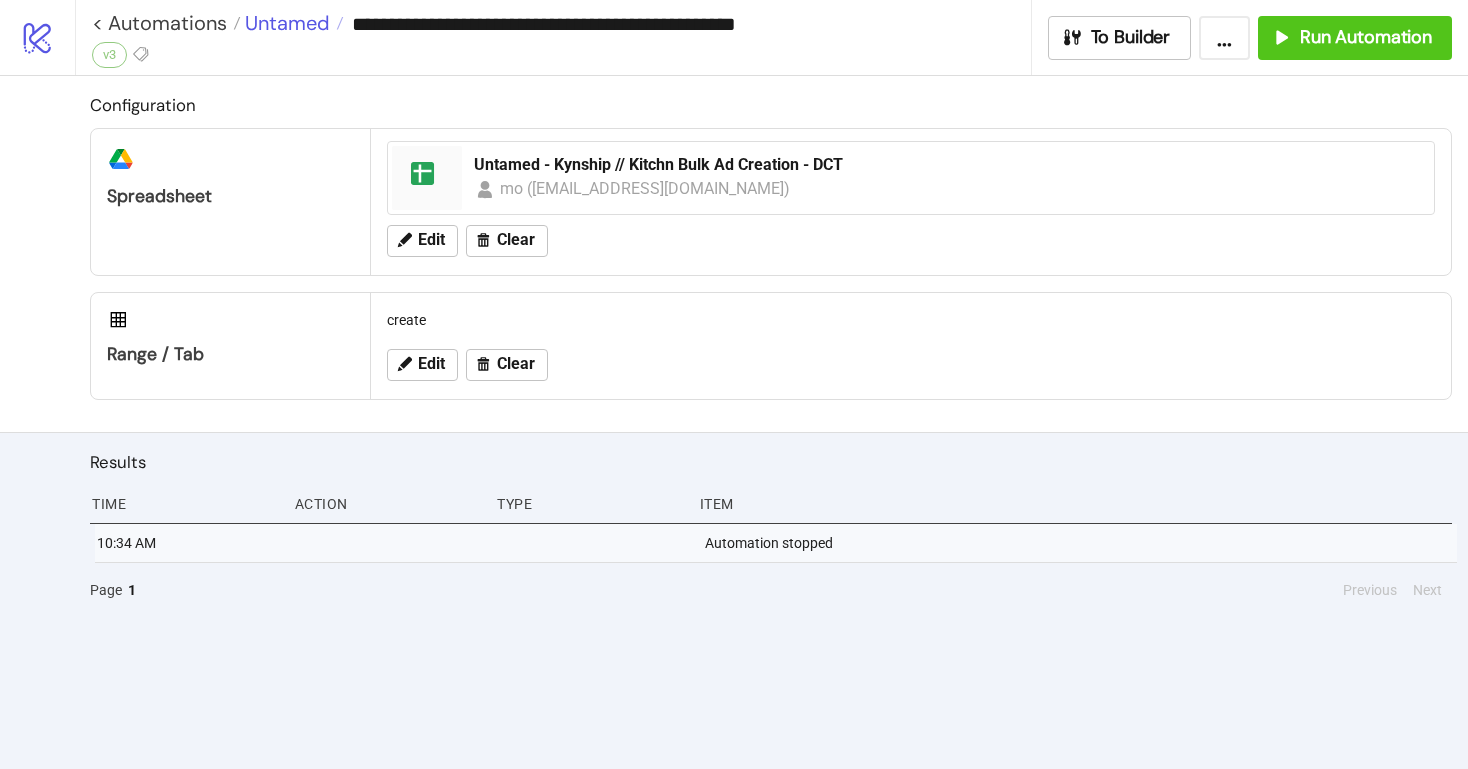 click on "Untamed" at bounding box center [285, 23] 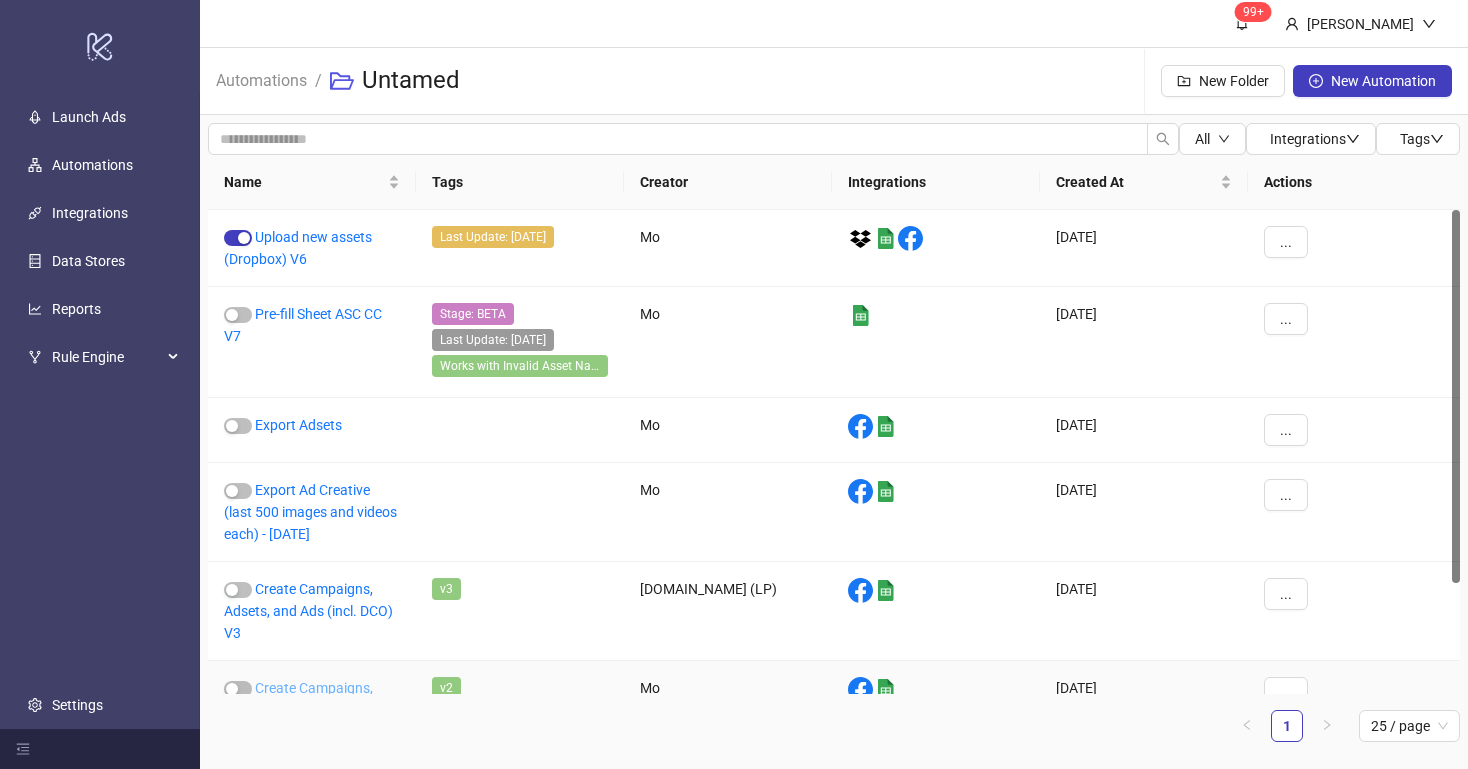 click on "Create Campaigns, Adsets, and Ads (incl. DCO) V2" at bounding box center (308, 710) 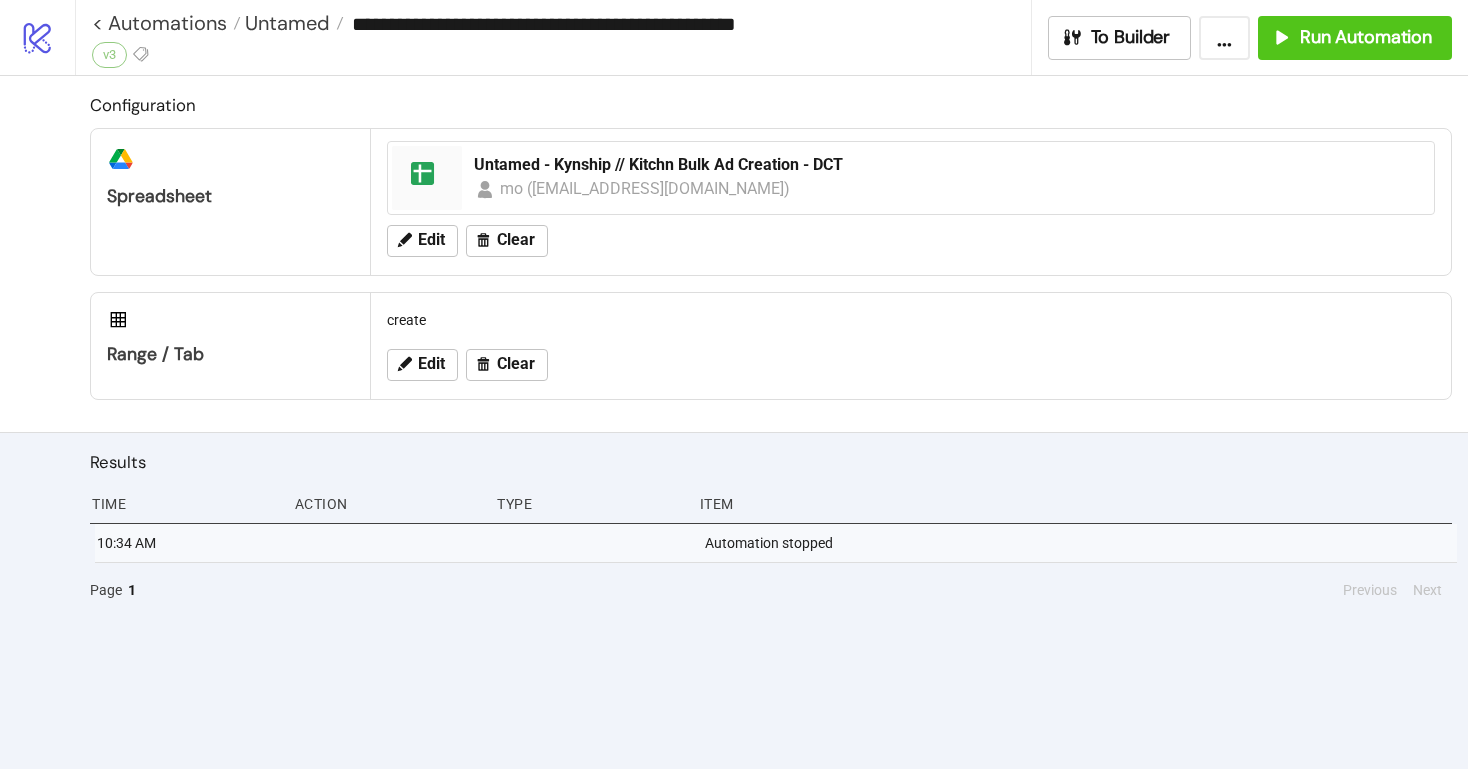 type on "**********" 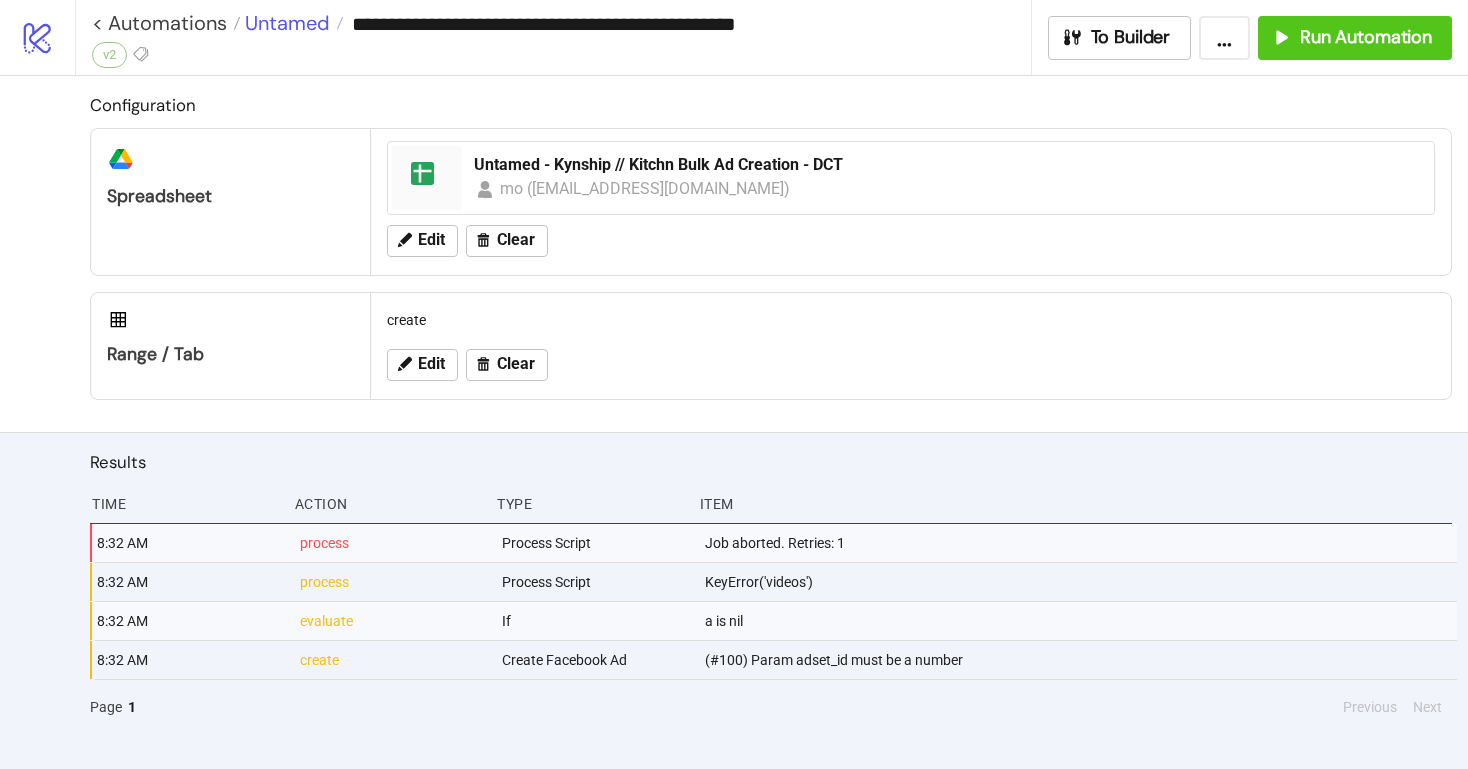 click on "Untamed" at bounding box center (285, 23) 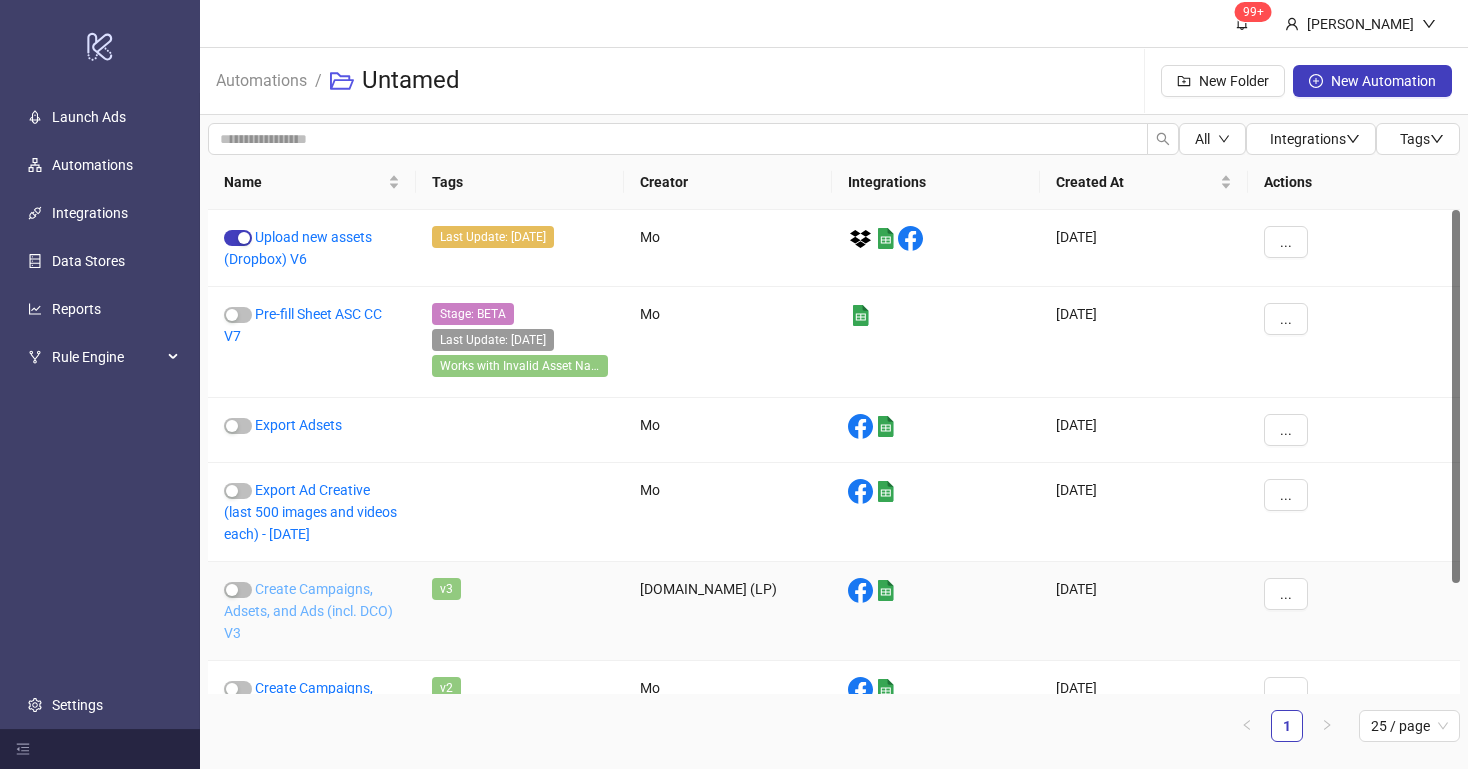 click on "Create Campaigns, Adsets, and Ads (incl. DCO) V3" at bounding box center (308, 611) 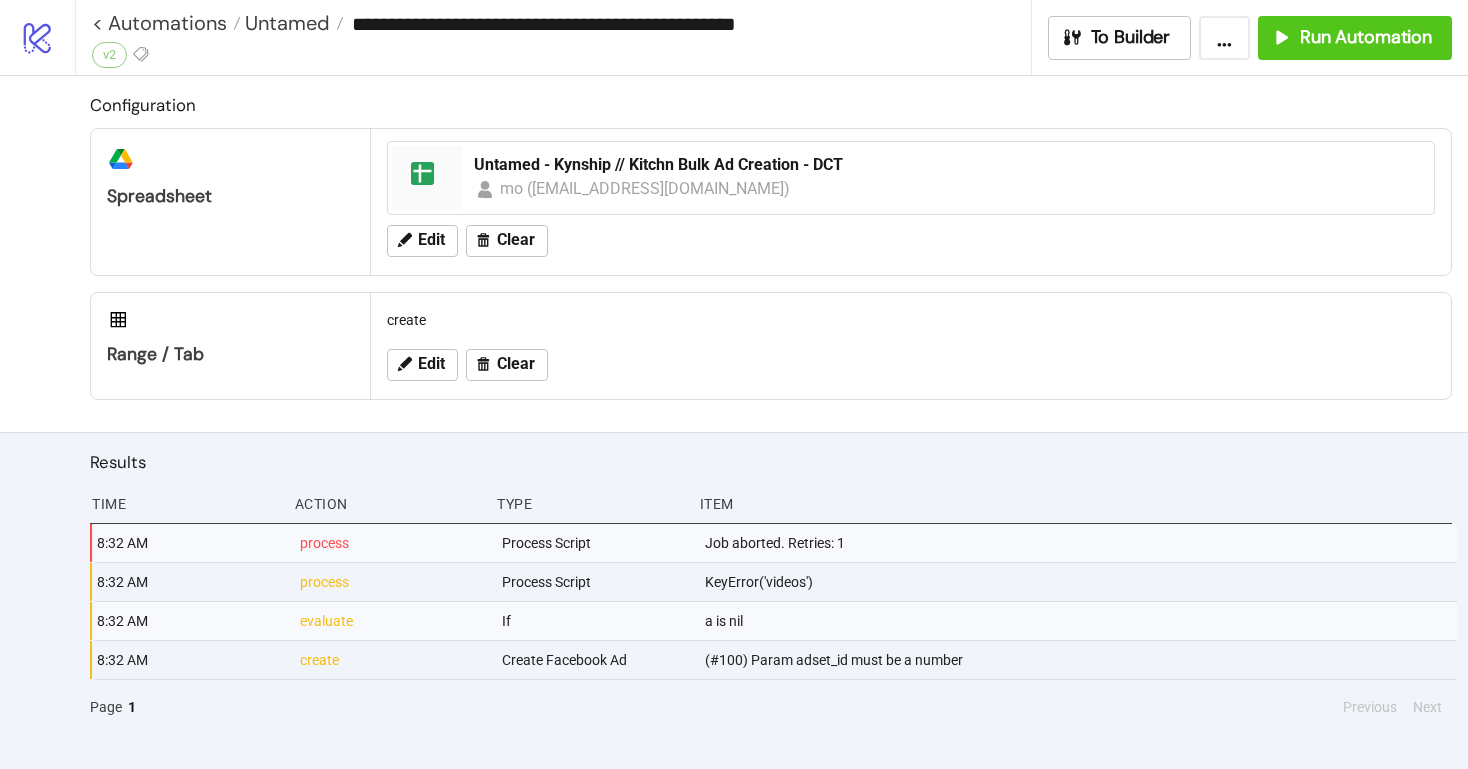 type on "**********" 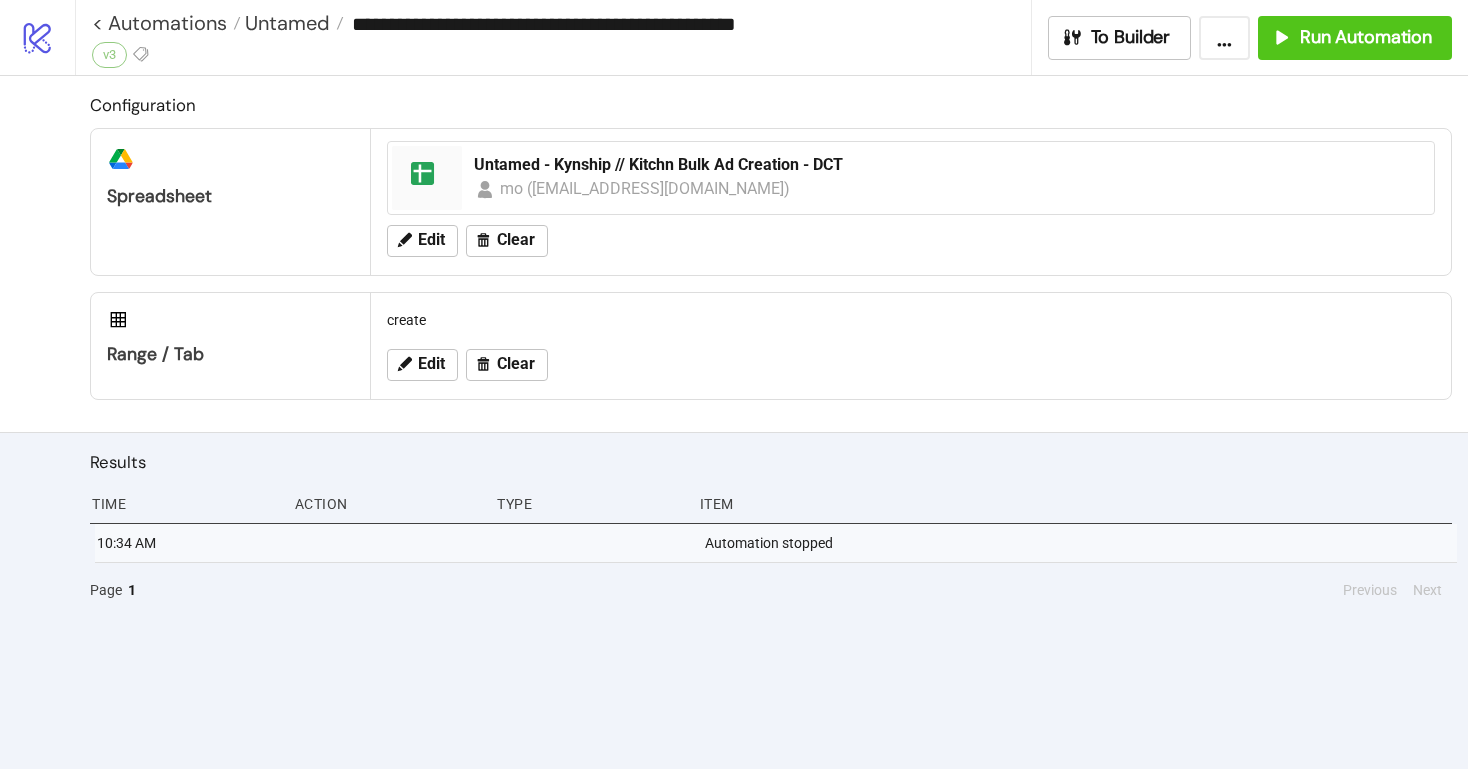 scroll, scrollTop: 0, scrollLeft: 0, axis: both 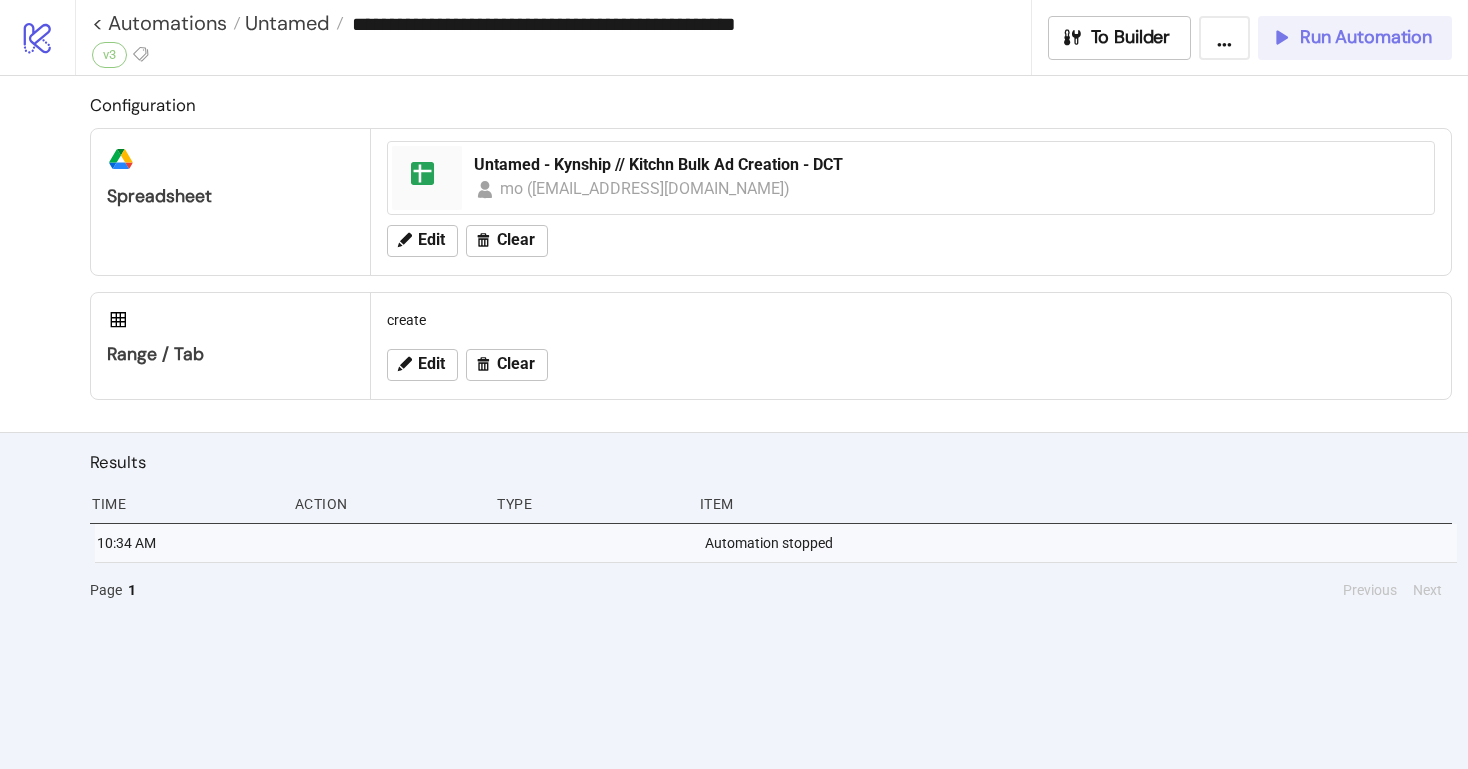 click on "Run Automation" at bounding box center [1366, 37] 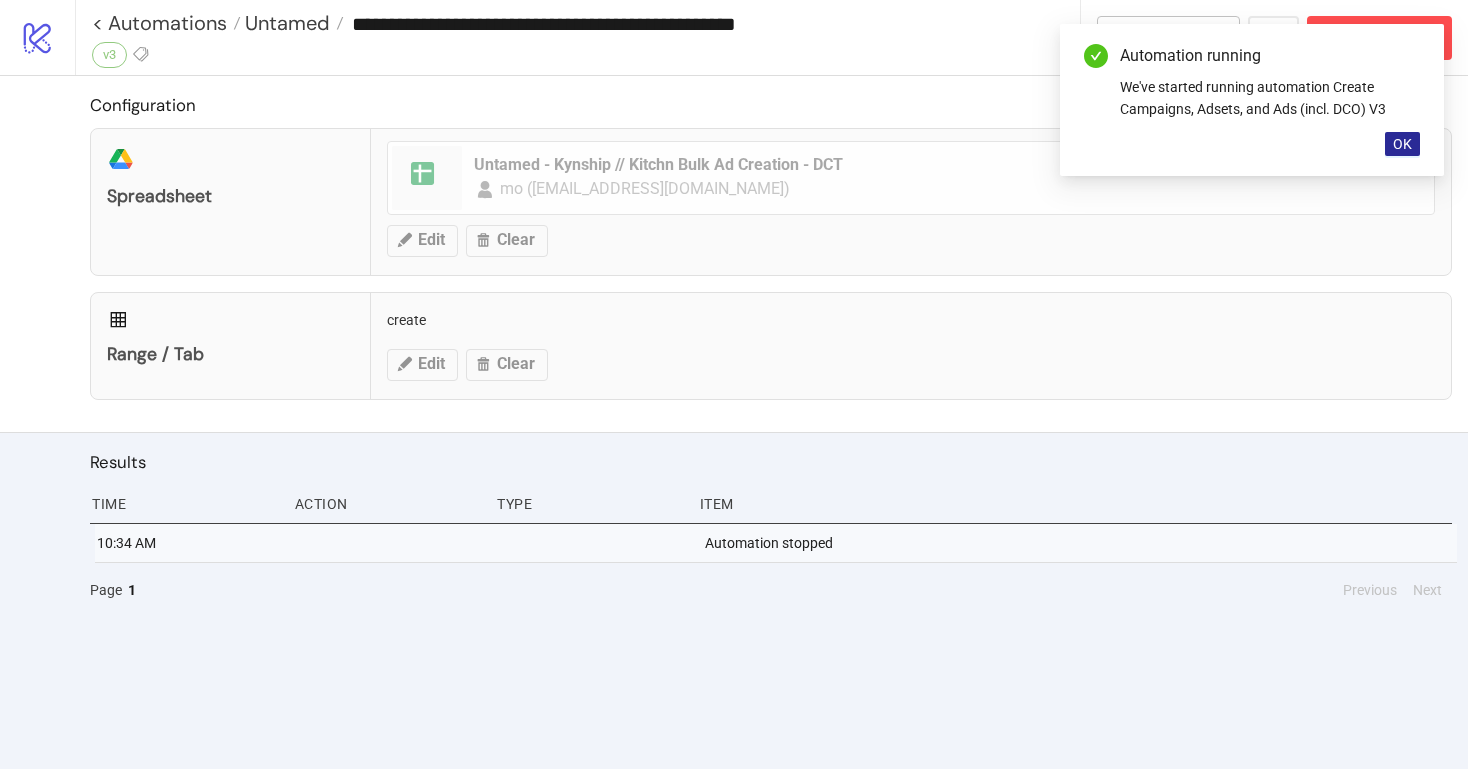 click on "OK" at bounding box center (1402, 144) 